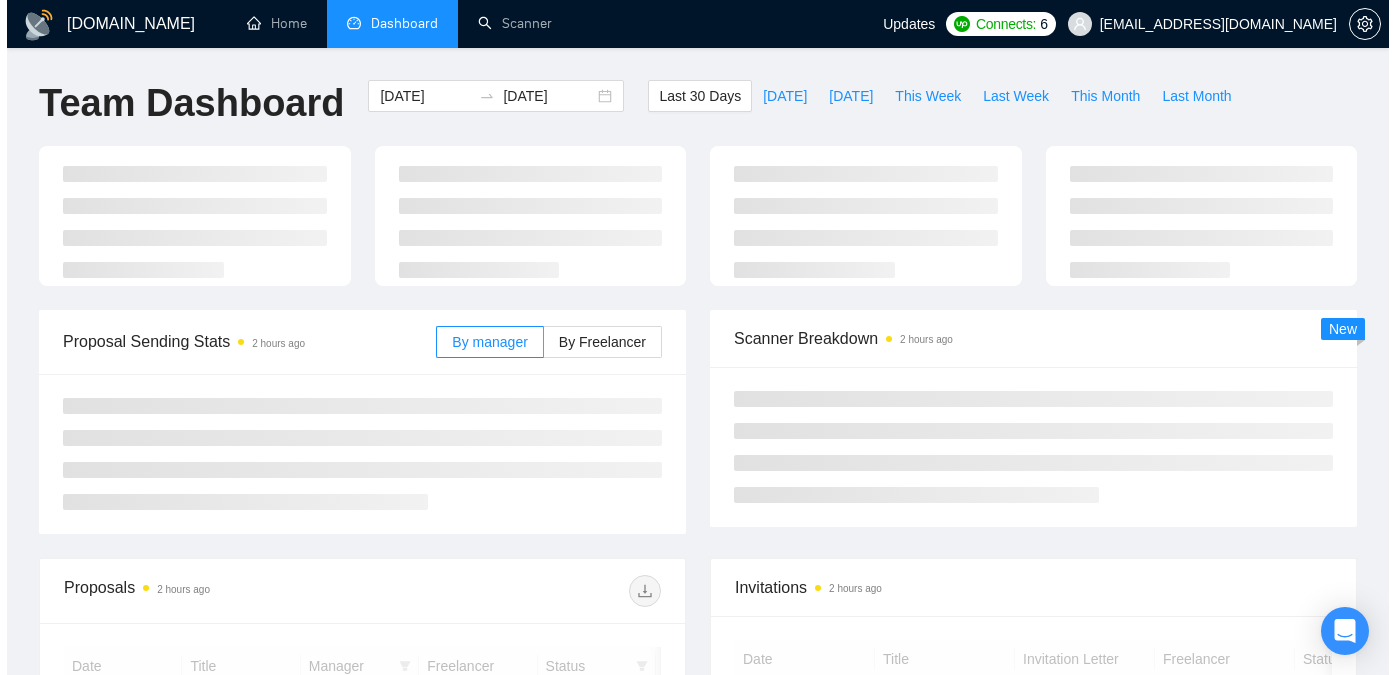 scroll, scrollTop: 0, scrollLeft: 0, axis: both 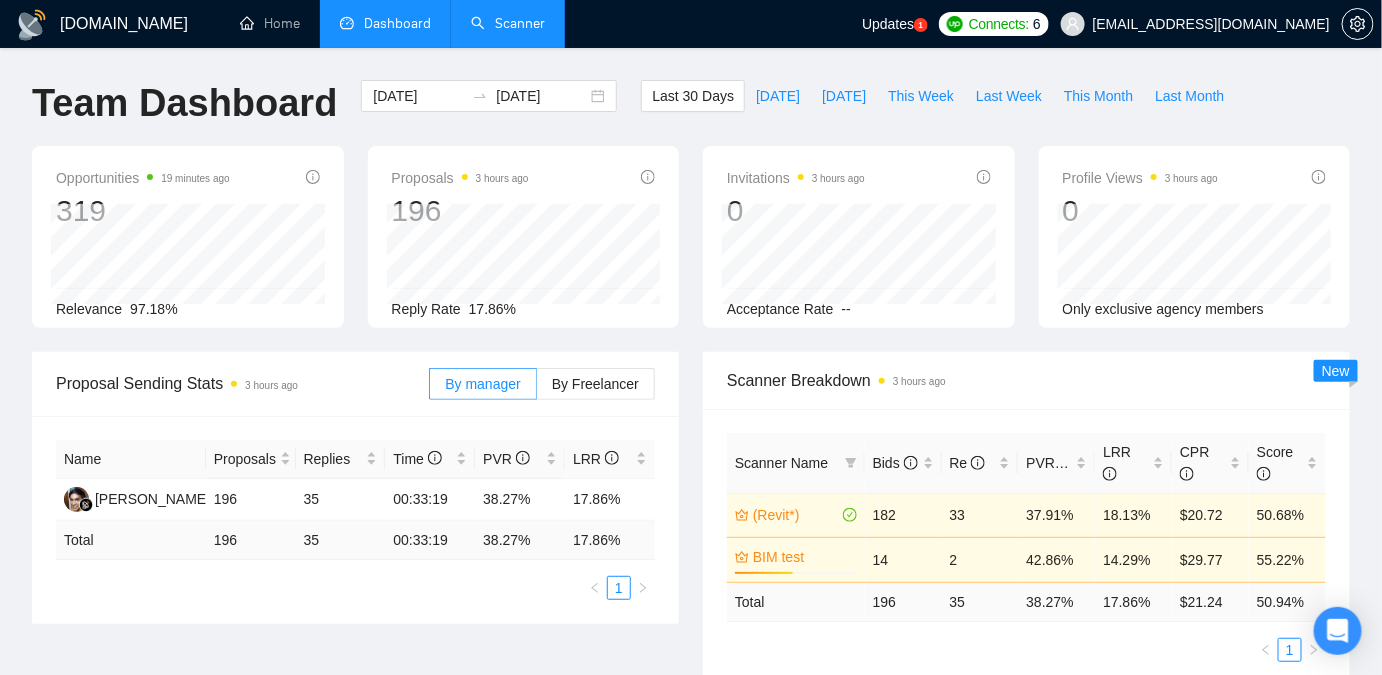 click on "Scanner" at bounding box center (508, 23) 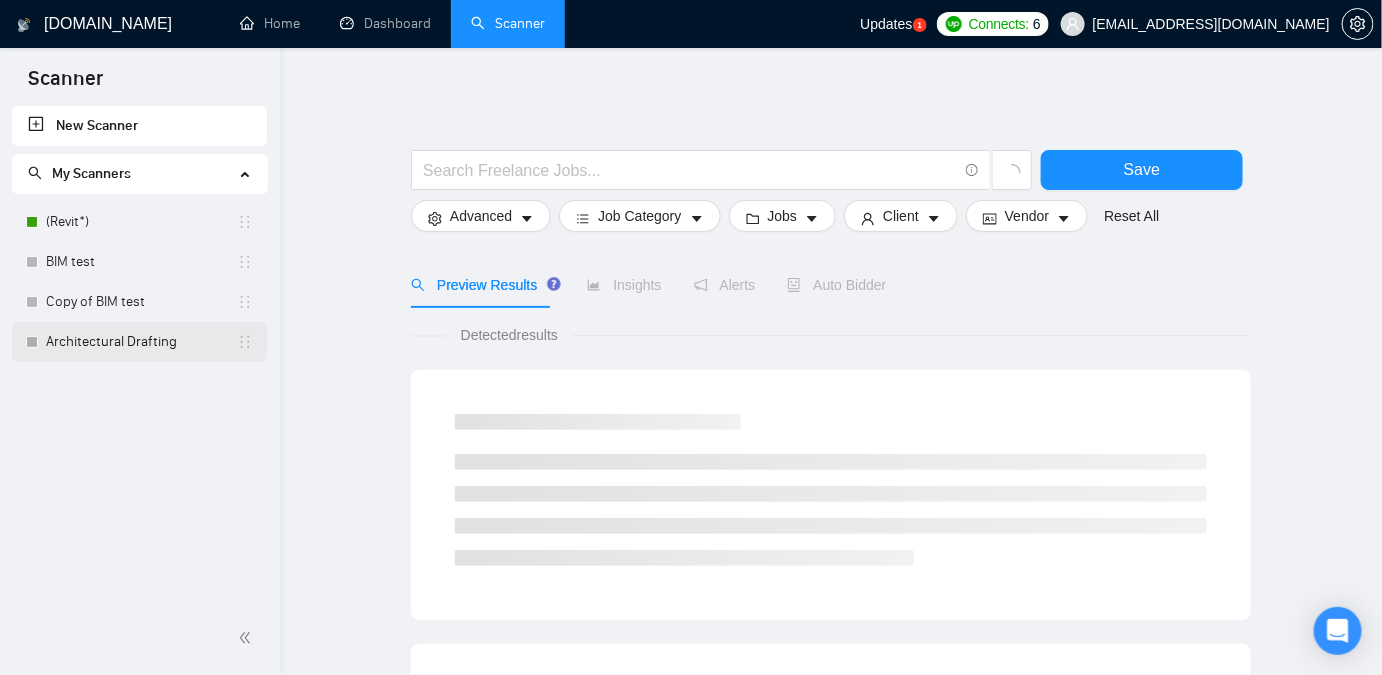 click on "Architectural Drafting" at bounding box center (141, 342) 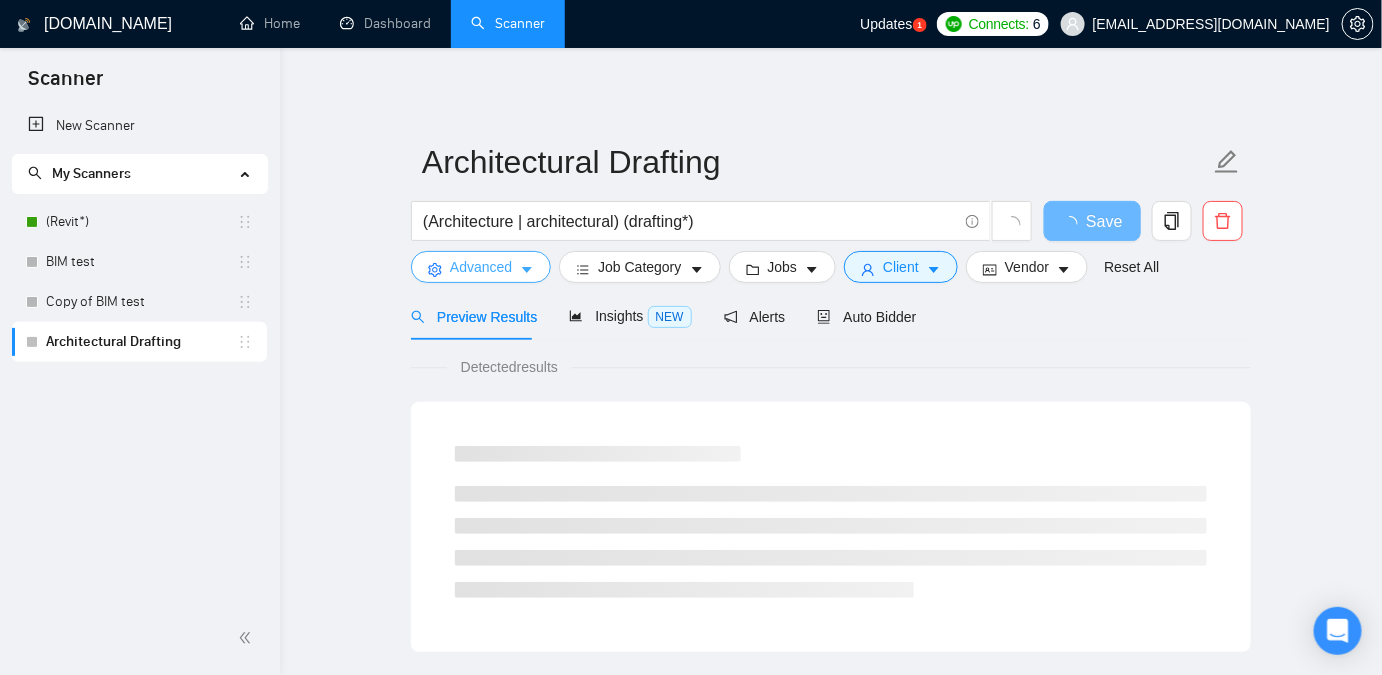 click on "Advanced" at bounding box center [481, 267] 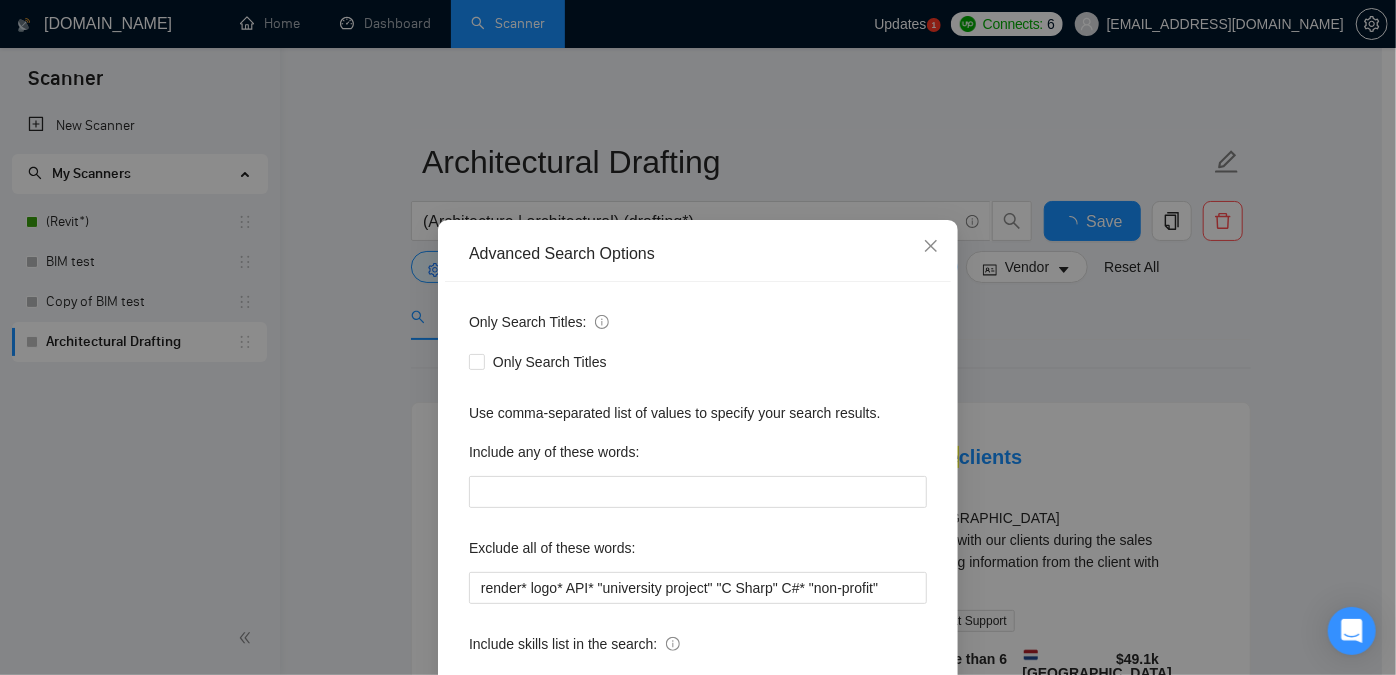 scroll, scrollTop: 156, scrollLeft: 0, axis: vertical 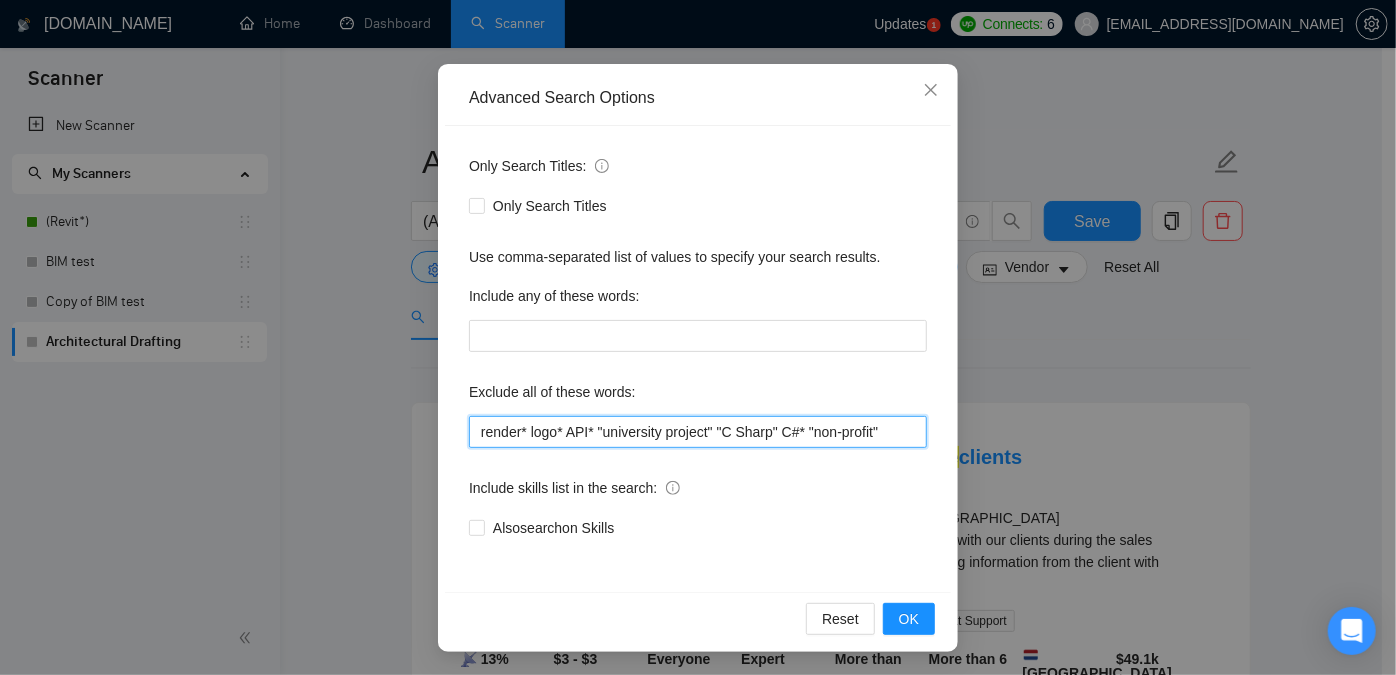 click on "render* logo* API* "university project" "C Sharp" C#* "non-profit"" at bounding box center (698, 432) 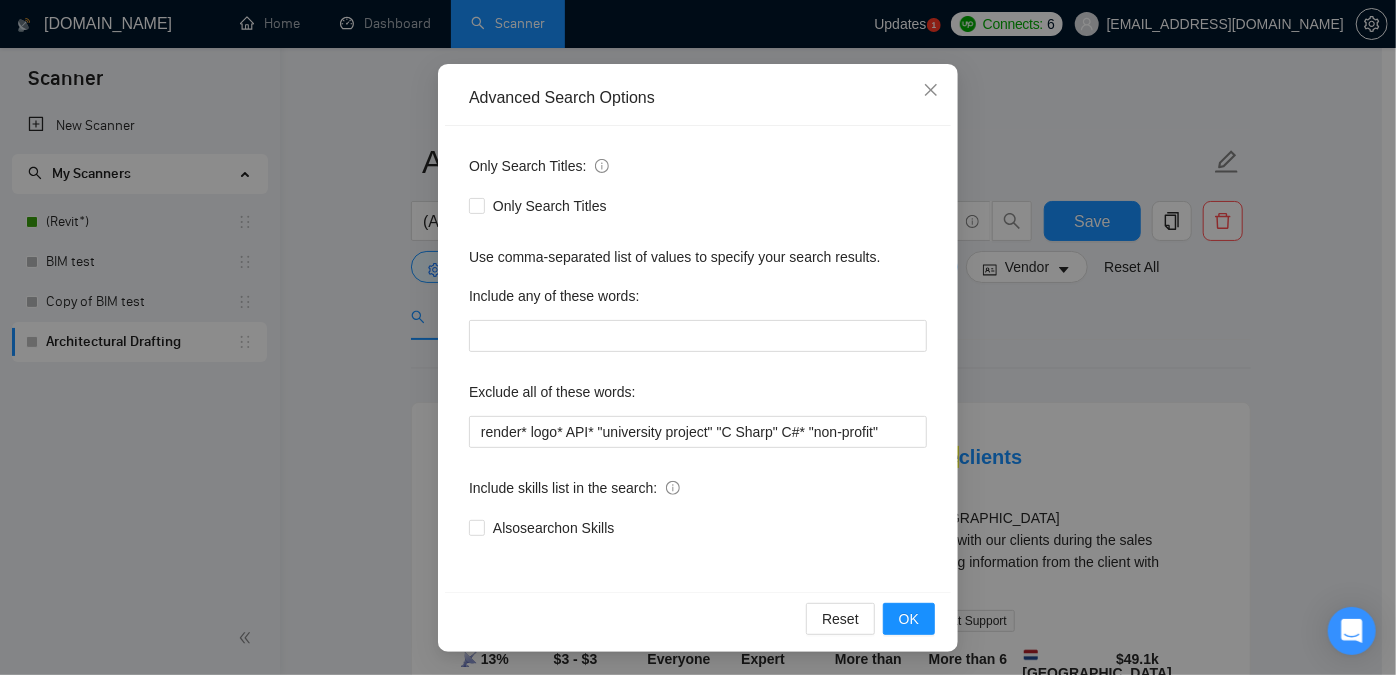 click on "Advanced Search Options Only Search Titles:   Only Search Titles Use comma-separated list of values to specify your search results. Include any of these words: Exclude all of these words: render* logo* API* "university project" "C Sharp" C#* "non-profit" Include skills list in the search:   Also  search  on Skills Reset OK" at bounding box center [698, 337] 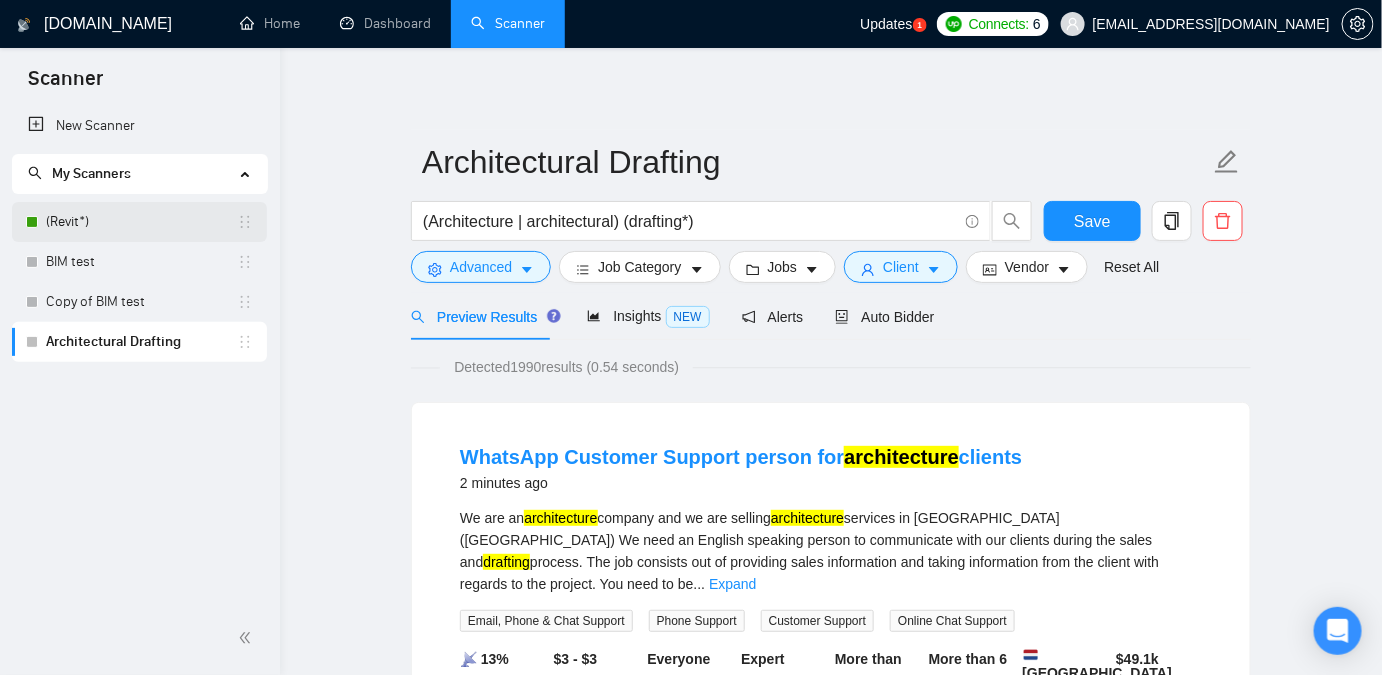 click on "(Revit*)" at bounding box center (141, 222) 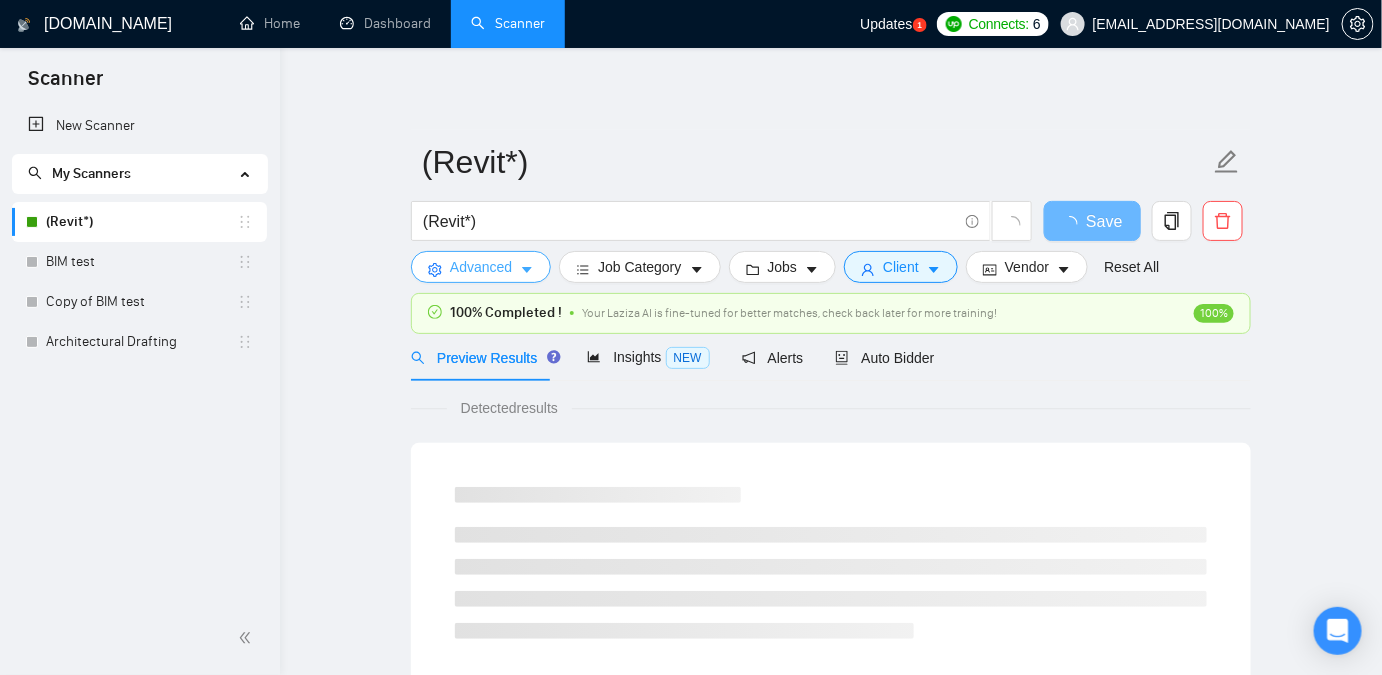 click on "Advanced" at bounding box center [481, 267] 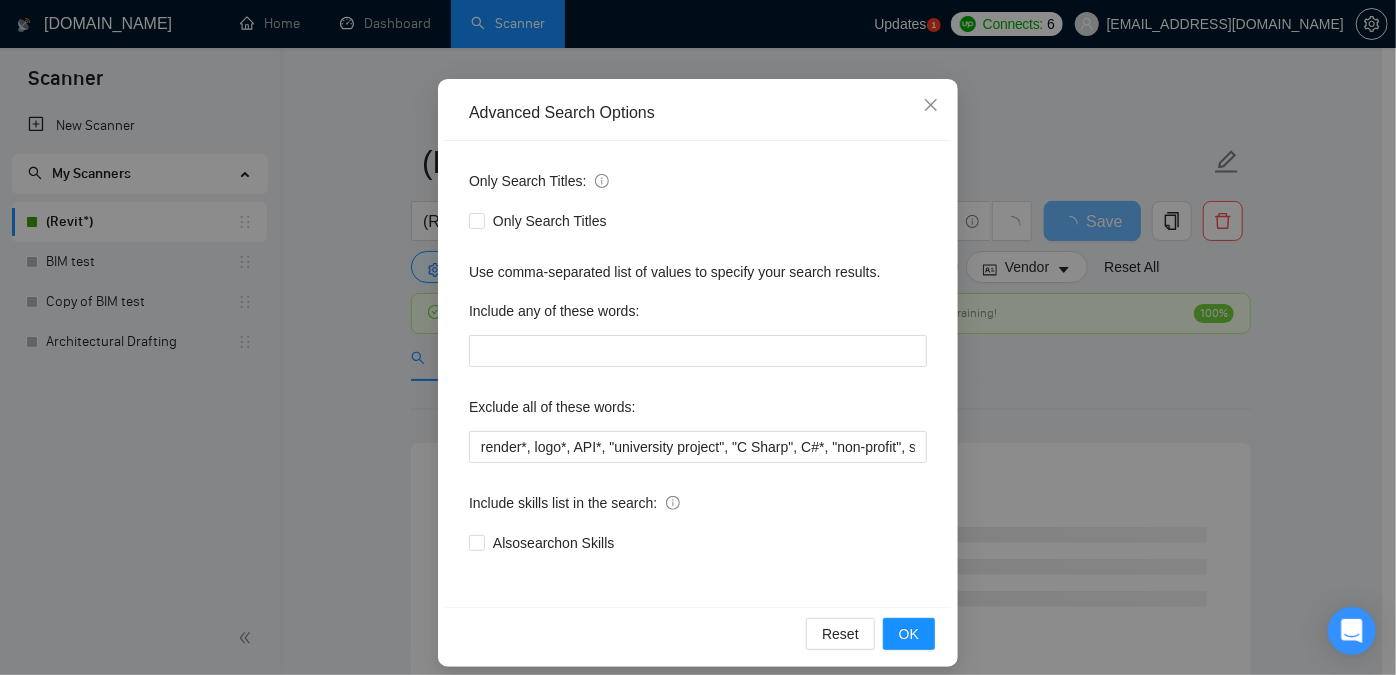 scroll, scrollTop: 156, scrollLeft: 0, axis: vertical 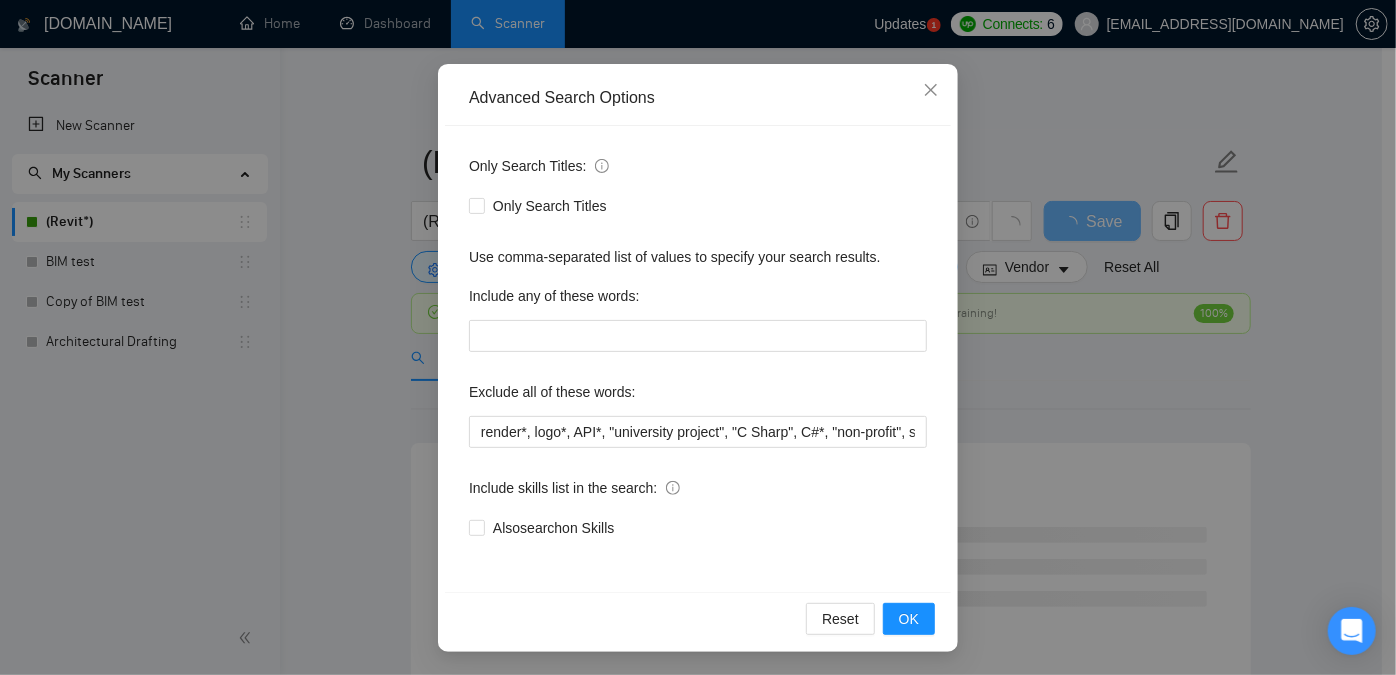 click on "Only Search Titles:   Only Search Titles Use comma-separated list of values to specify your search results. Include any of these words: Exclude all of these words: render*, logo*, API*, "university project", "C Sharp", C#*, "non-profit", sales*, "copywriter", "trading", "coding", "revitalization", "revitalize", "revitalizing" Include skills list in the search:   Also  search  on Skills" at bounding box center (698, 359) 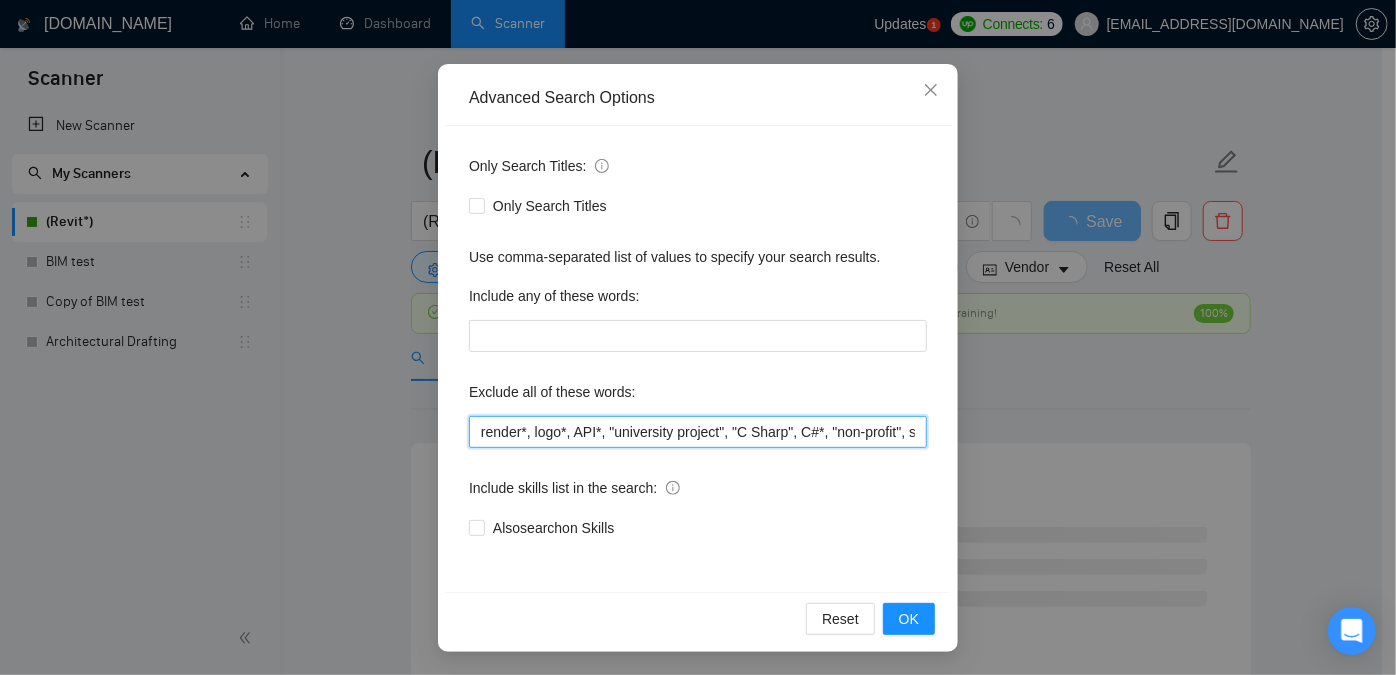 click on "render*, logo*, API*, "university project", "C Sharp", C#*, "non-profit", sales*, "copywriter", "trading", "coding", "revitalization", "revitalize", "revitalizing"" at bounding box center (698, 432) 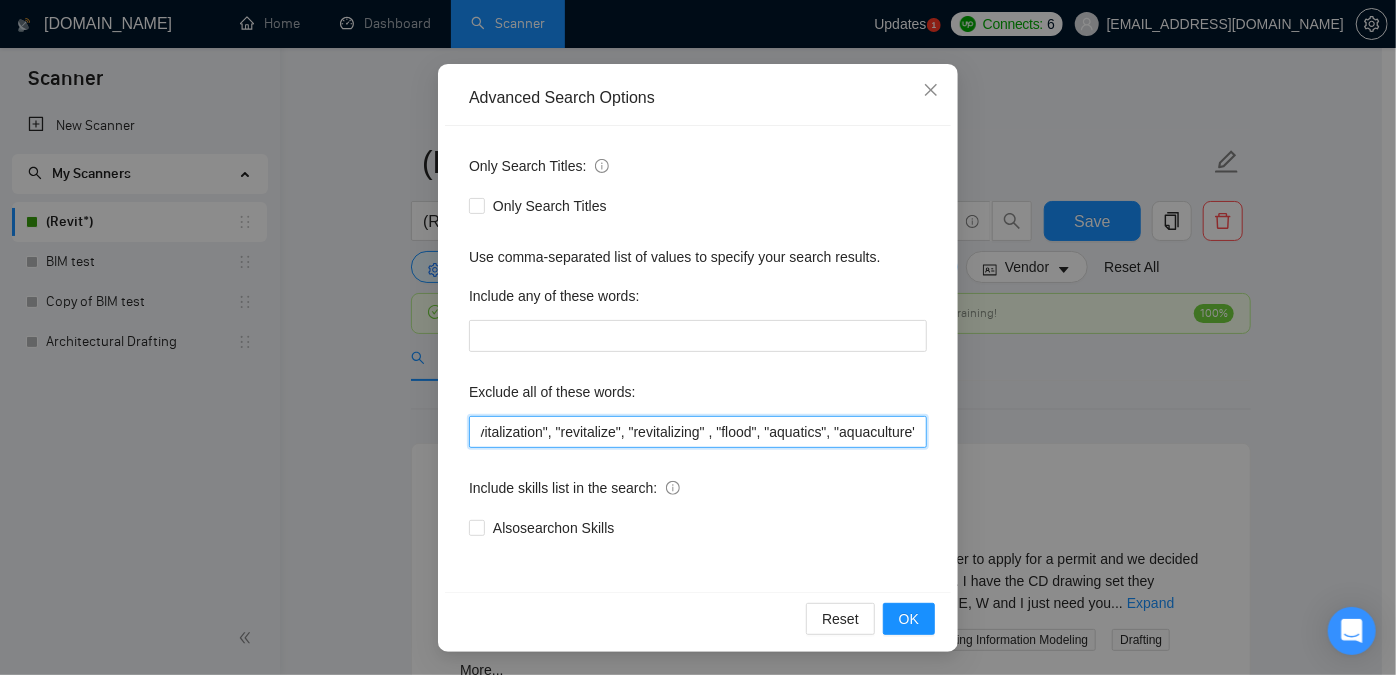 scroll, scrollTop: 0, scrollLeft: 701, axis: horizontal 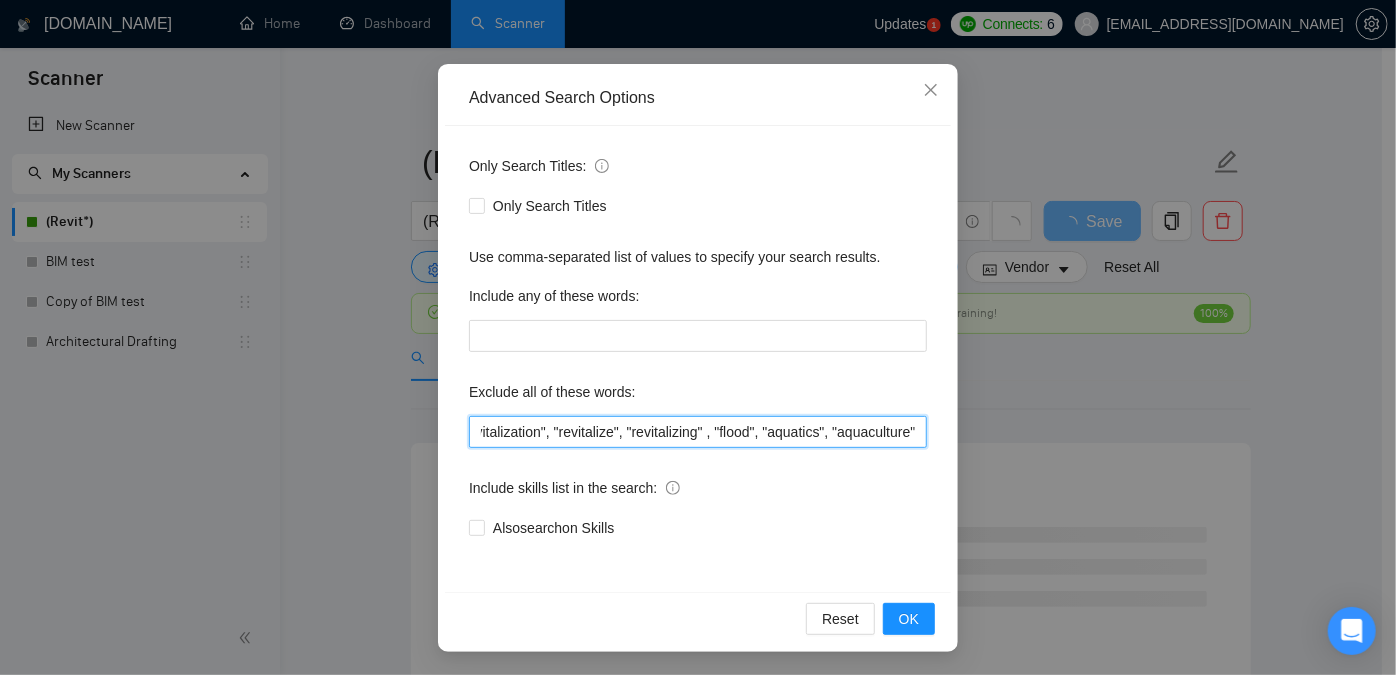 click on "render*, logo*, API*, "university project", "C Sharp", C#*, "non-profit", sales*, "copywriter", "trading", "coding", "revitalization", "revitalize", "revitalizing" , "flood", "aquatics", "aquaculture"" at bounding box center [698, 432] 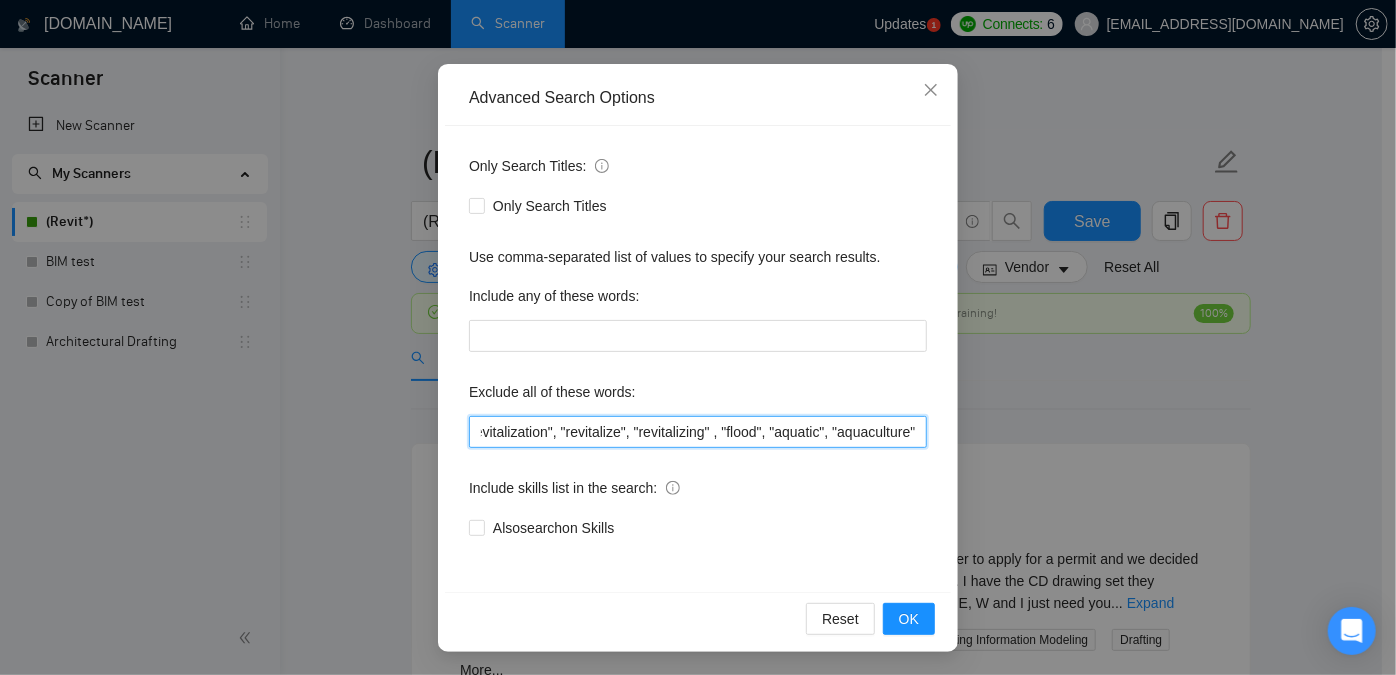 scroll, scrollTop: 0, scrollLeft: 696, axis: horizontal 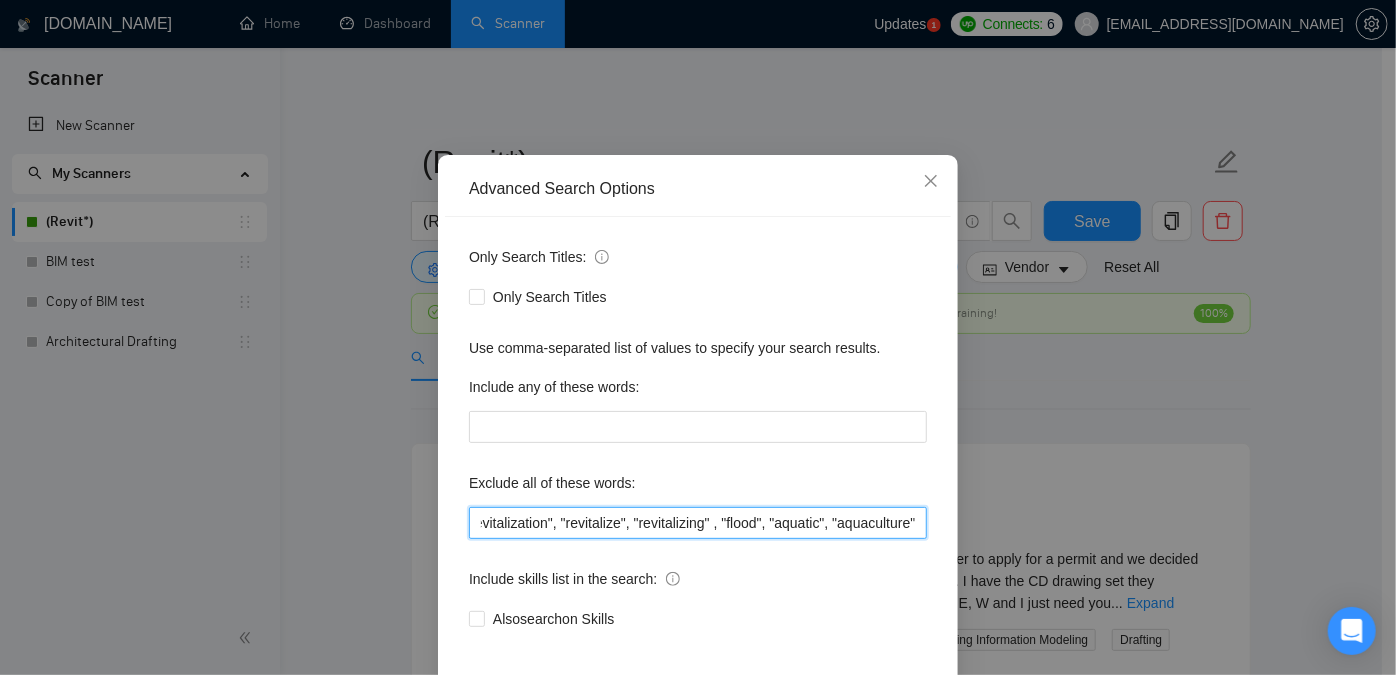 click on "render*, logo*, API*, "university project", "C Sharp", C#*, "non-profit", sales*, "copywriter", "trading", "coding", "revitalization", "revitalize", "revitalizing" , "flood", "aquatic", "aquaculture"" at bounding box center (698, 523) 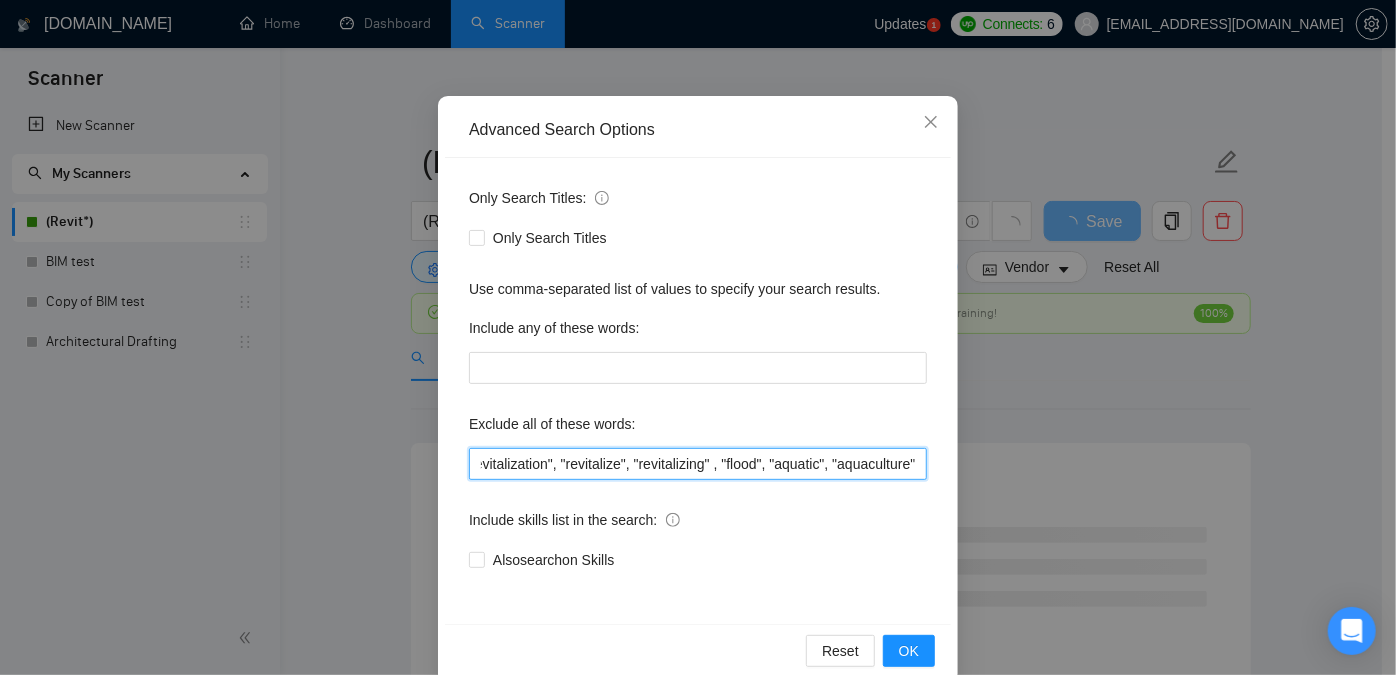 scroll, scrollTop: 156, scrollLeft: 0, axis: vertical 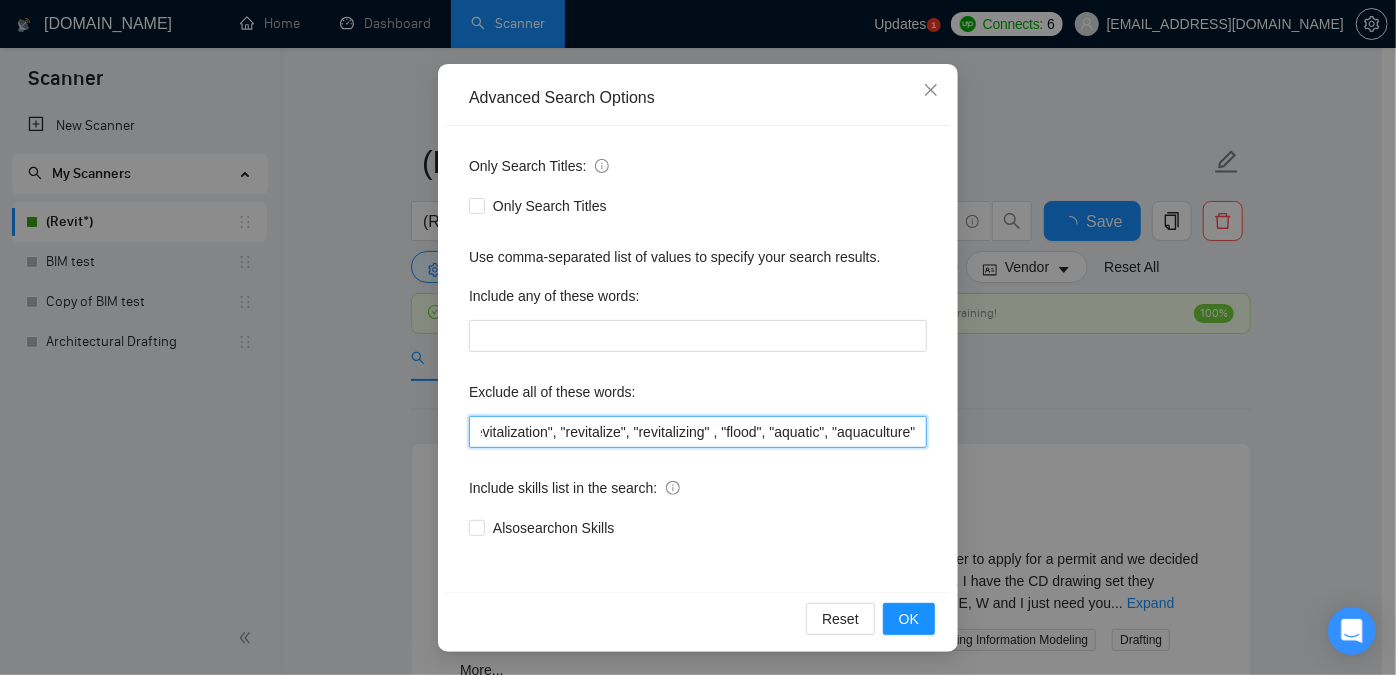 click on "render*, logo*, API*, "university project", "C Sharp", C#*, "non-profit", sales*, "copywriter", "trading", "coding", "revitalization", "revitalize", "revitalizing" , "flood", "aquatic", "aquaculture"" at bounding box center (698, 432) 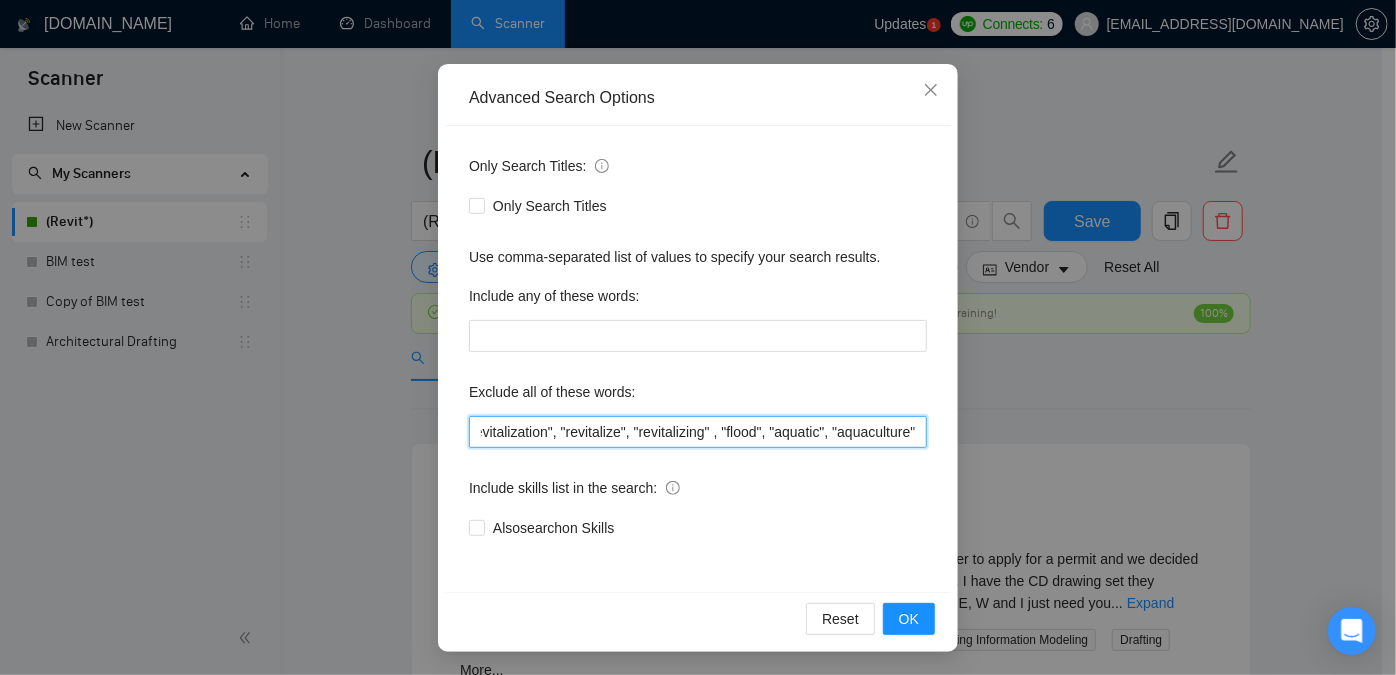 click on "render*, logo*, API*, "university project", "C Sharp", C#*, "non-profit", sales*, "copywriter", "trading", "coding", "revitalization", "revitalize", "revitalizing" , "flood", "aquatic", "aquaculture"" at bounding box center [698, 432] 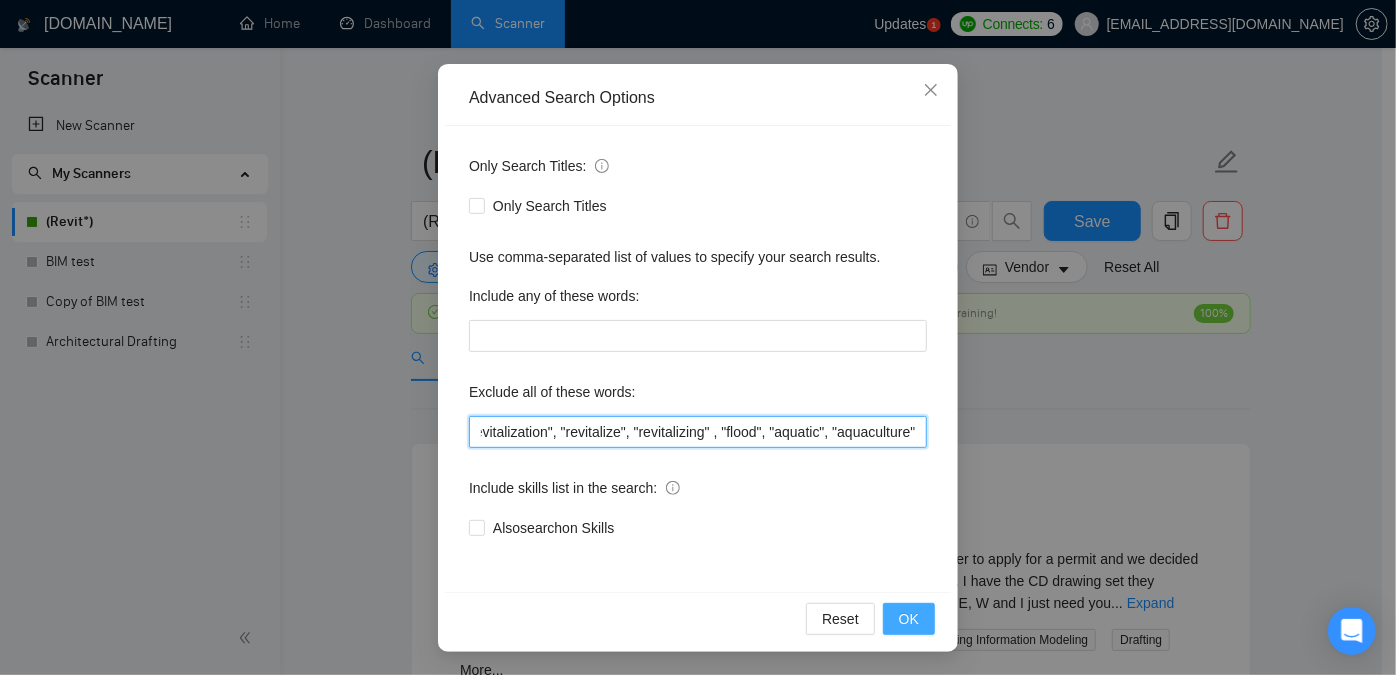 type on "render*, logo*, API*, "university project", "C Sharp", C#*, "non-profit", sales*, "copywriter", "trading", "coding", "revitalization", "revitalize", "revitalizing" , "flood", "aquatic", "aquaculture"" 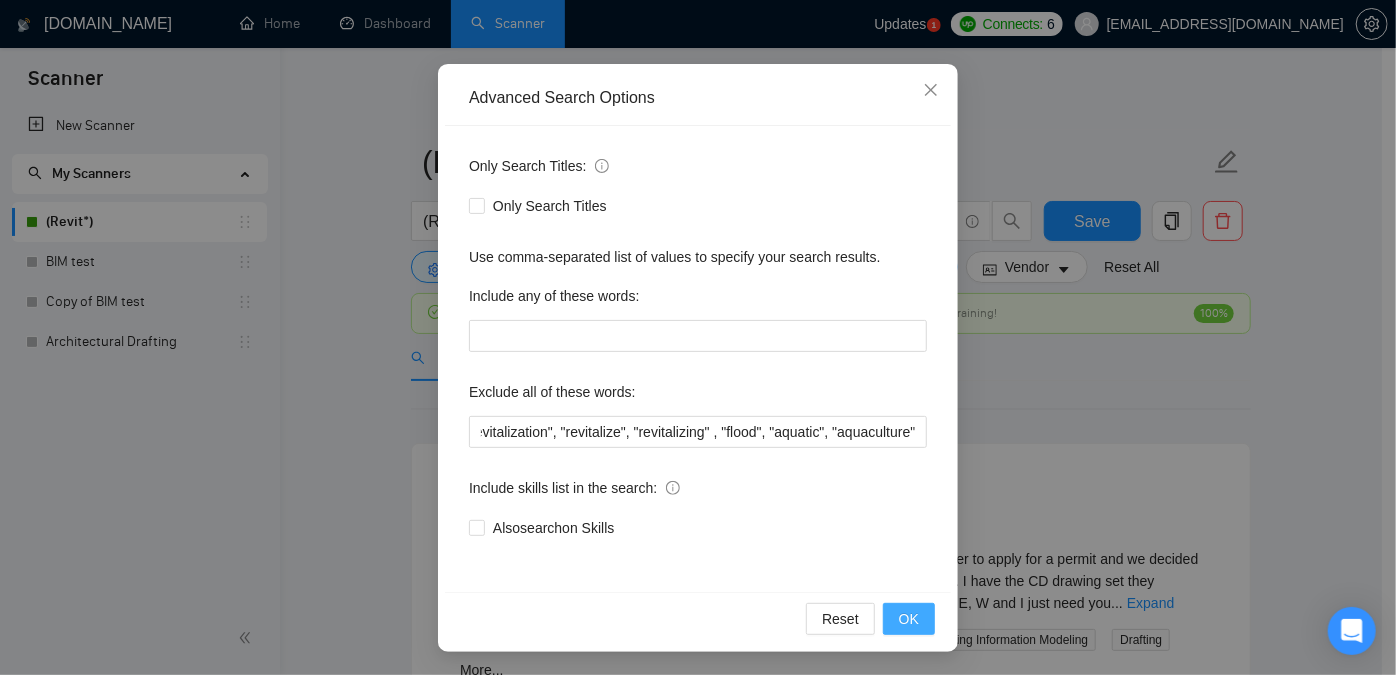click on "OK" at bounding box center (909, 619) 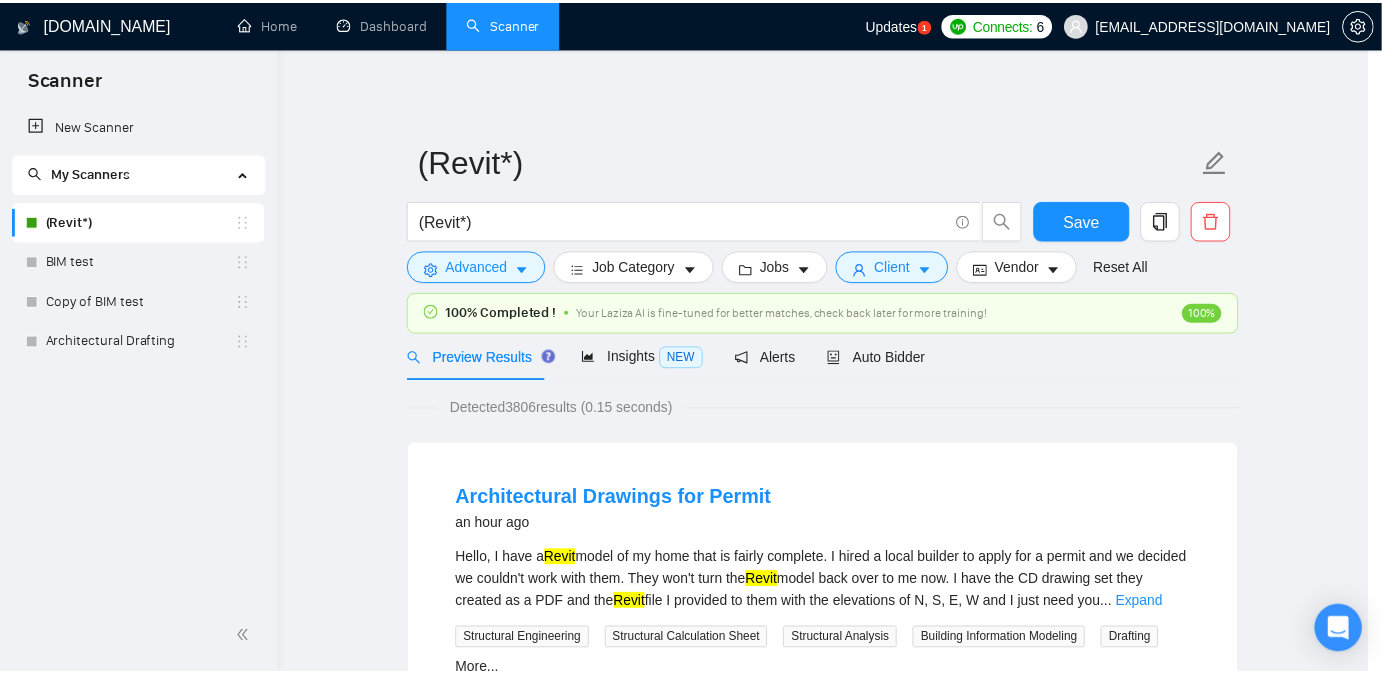 scroll, scrollTop: 56, scrollLeft: 0, axis: vertical 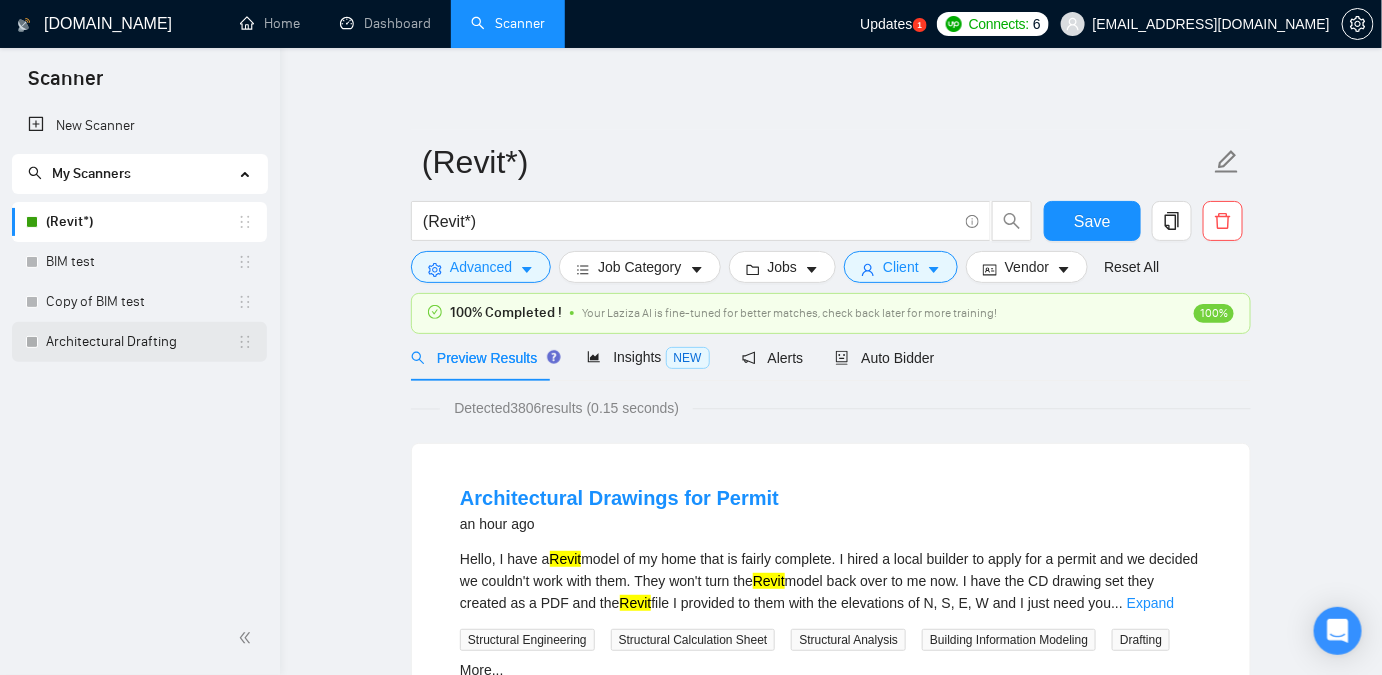 click on "Architectural Drafting" at bounding box center [141, 342] 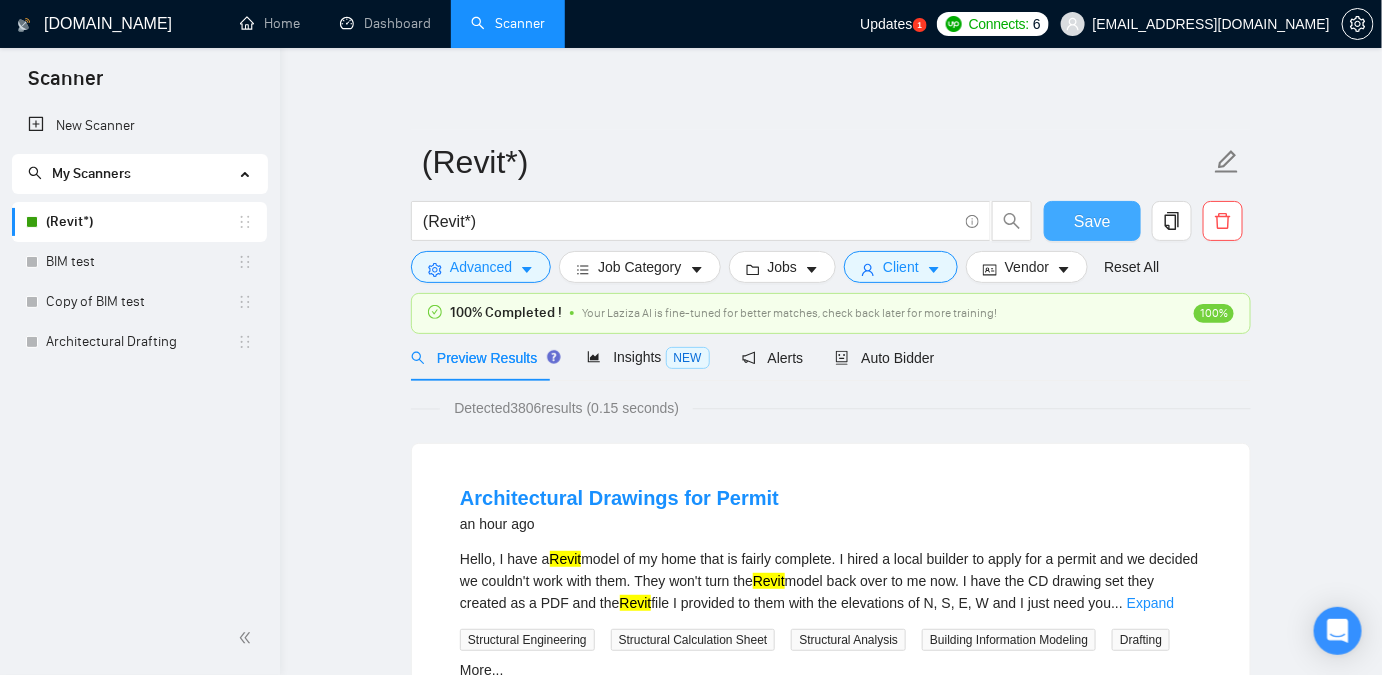click on "Save" at bounding box center [1092, 221] 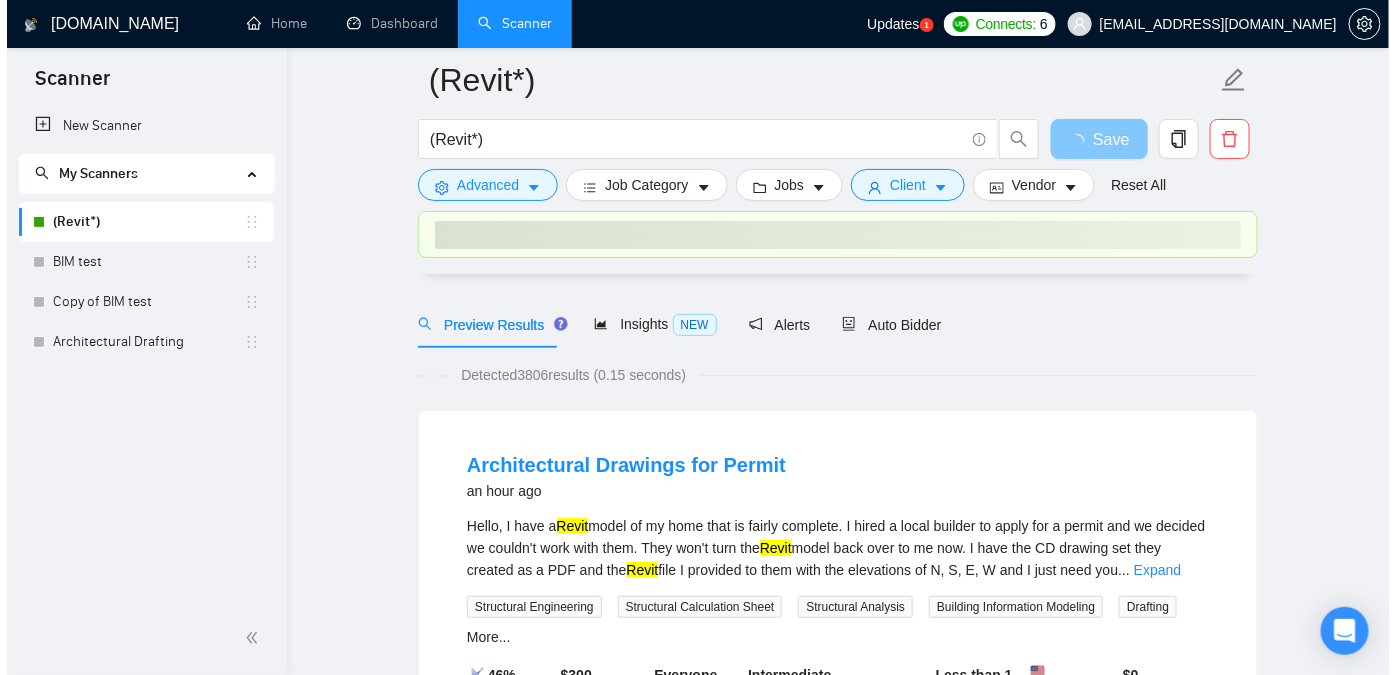 scroll, scrollTop: 90, scrollLeft: 0, axis: vertical 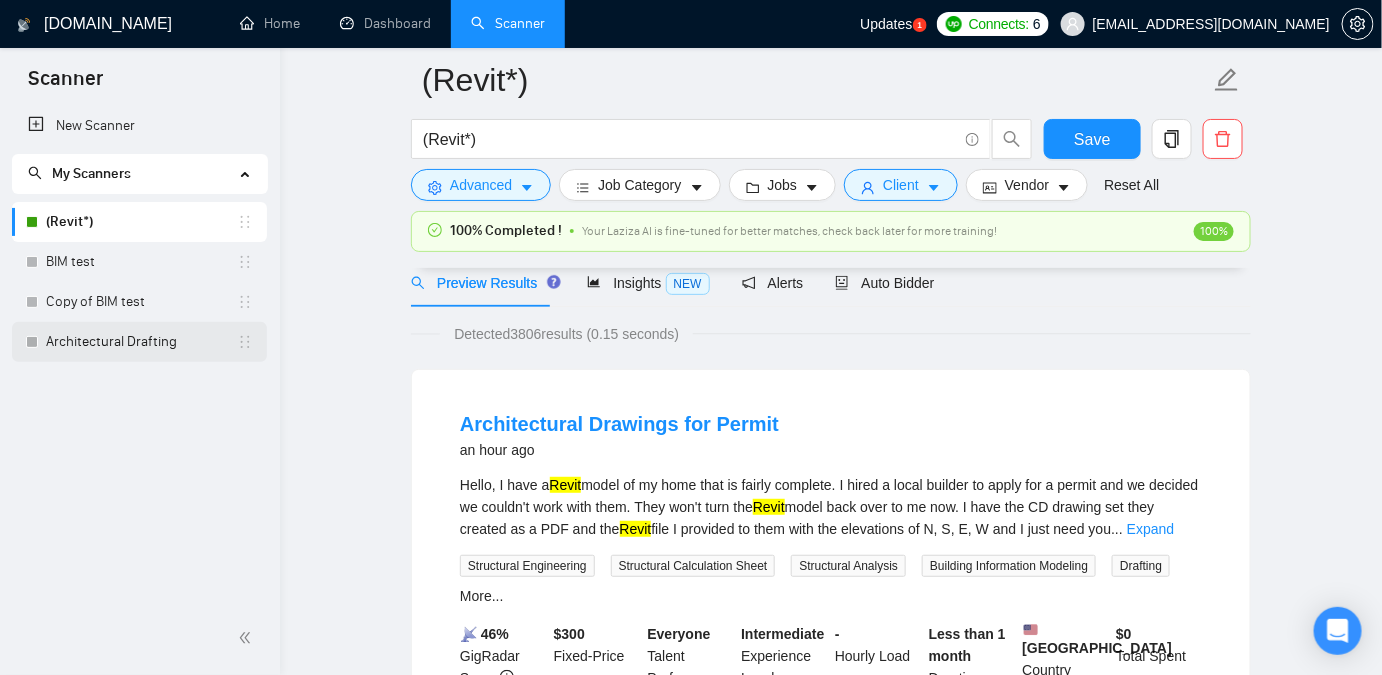 click on "Architectural Drafting" at bounding box center [141, 342] 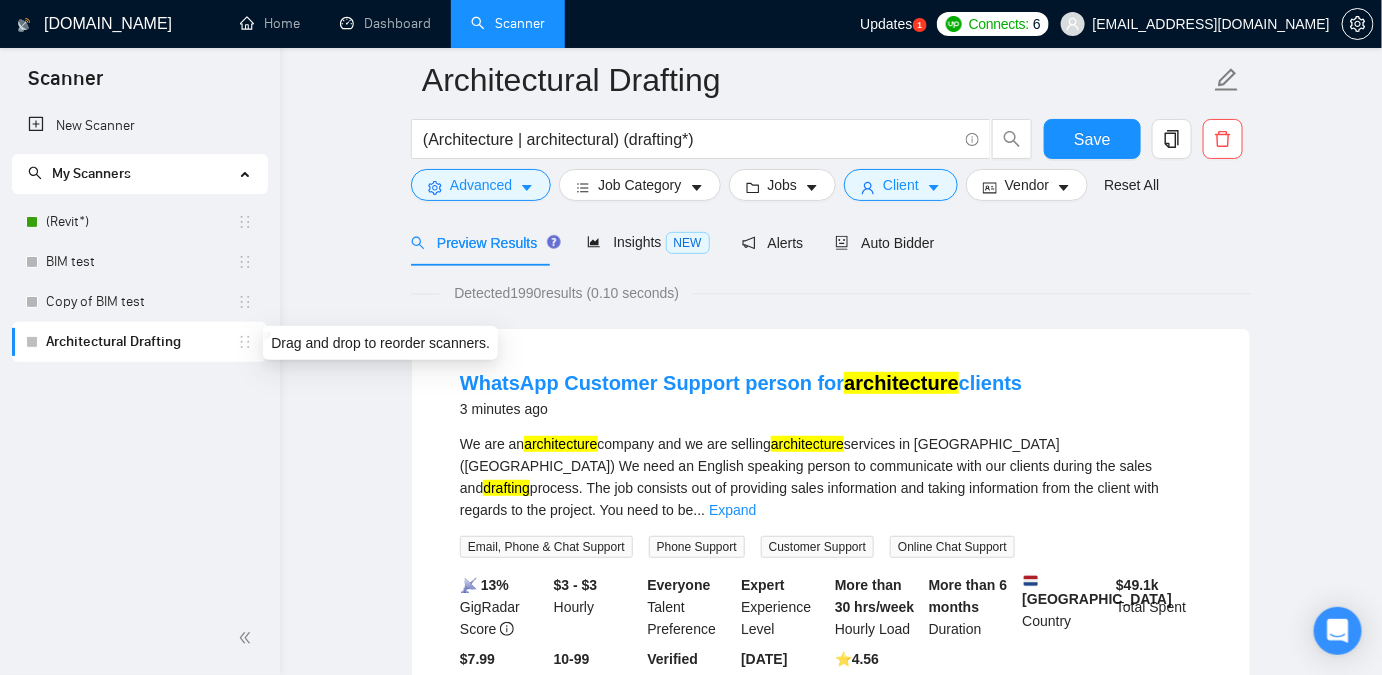 click on "Architectural Drafting" at bounding box center (141, 342) 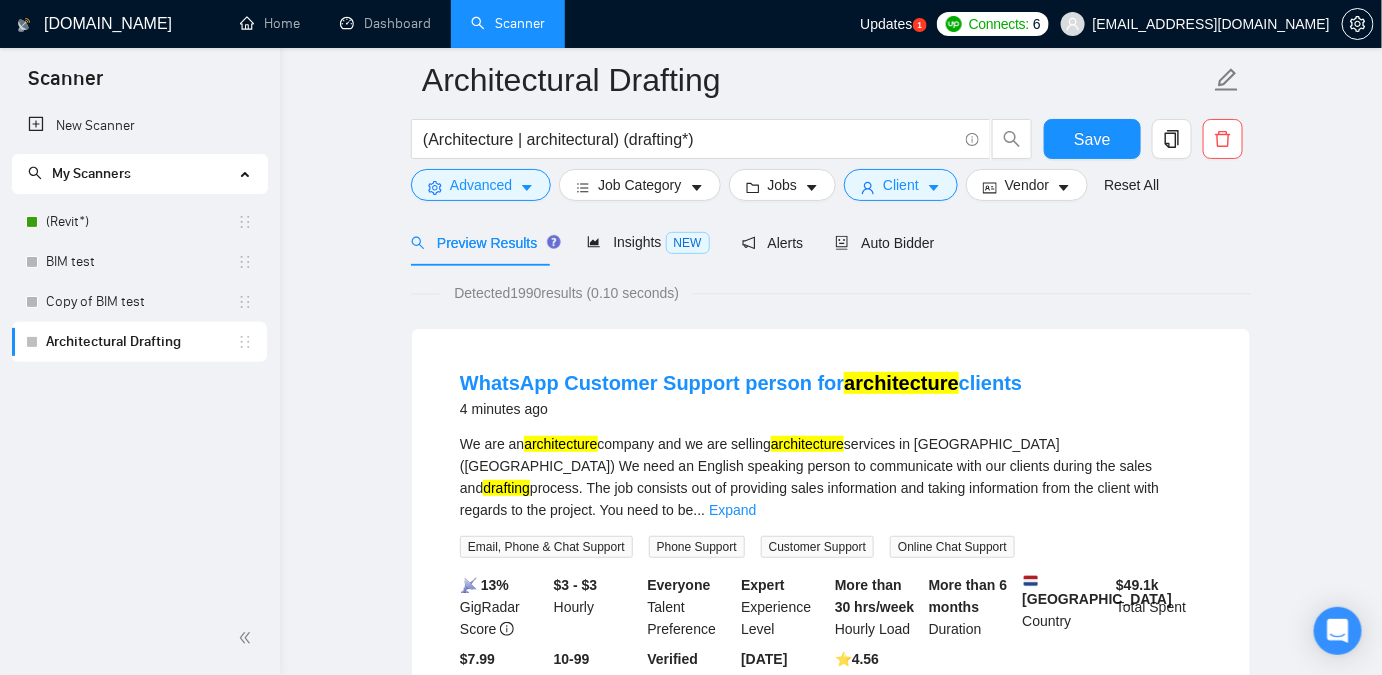click on "Architectural Drafting" at bounding box center (141, 342) 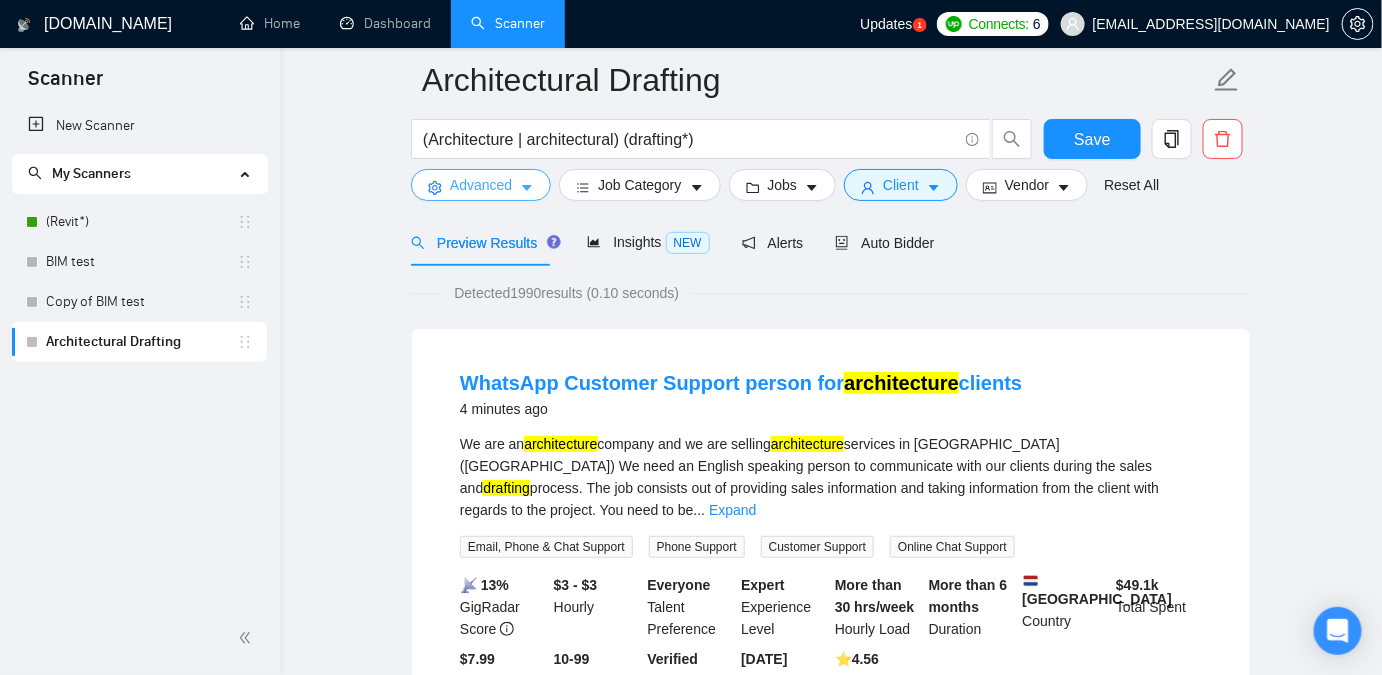 click on "Advanced" at bounding box center [481, 185] 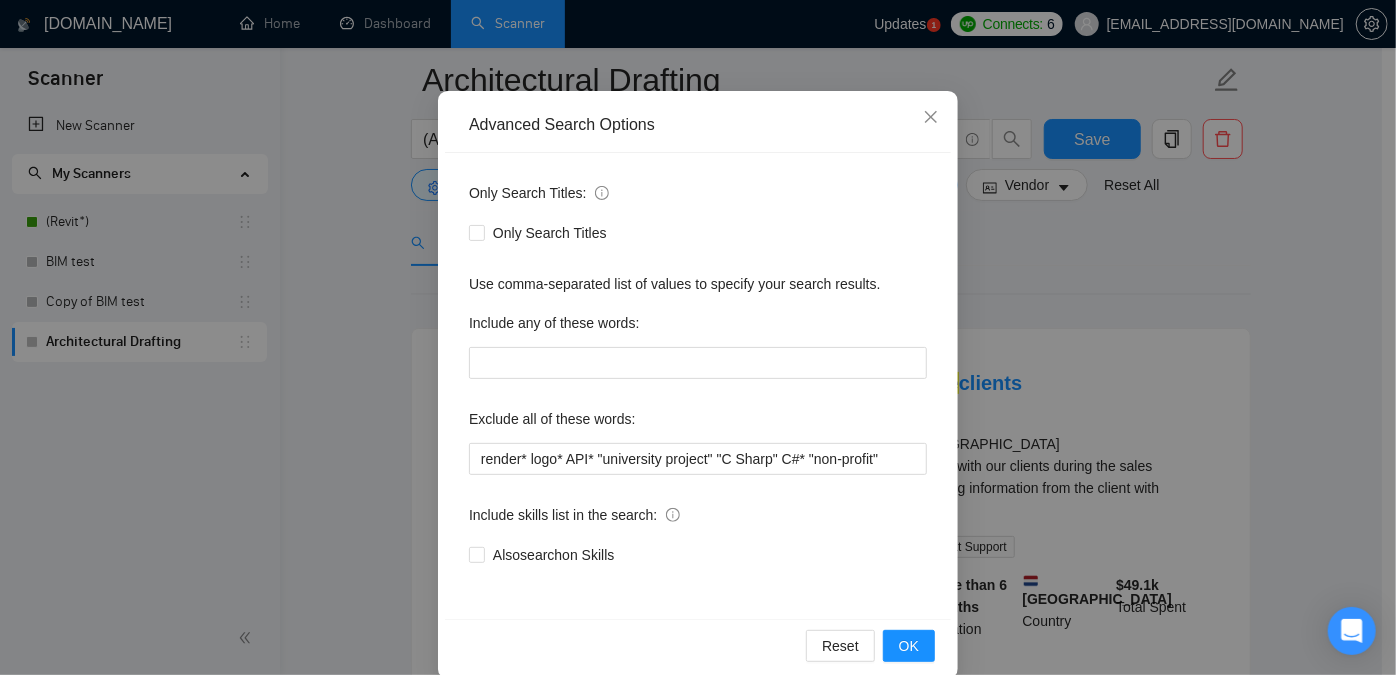 scroll, scrollTop: 156, scrollLeft: 0, axis: vertical 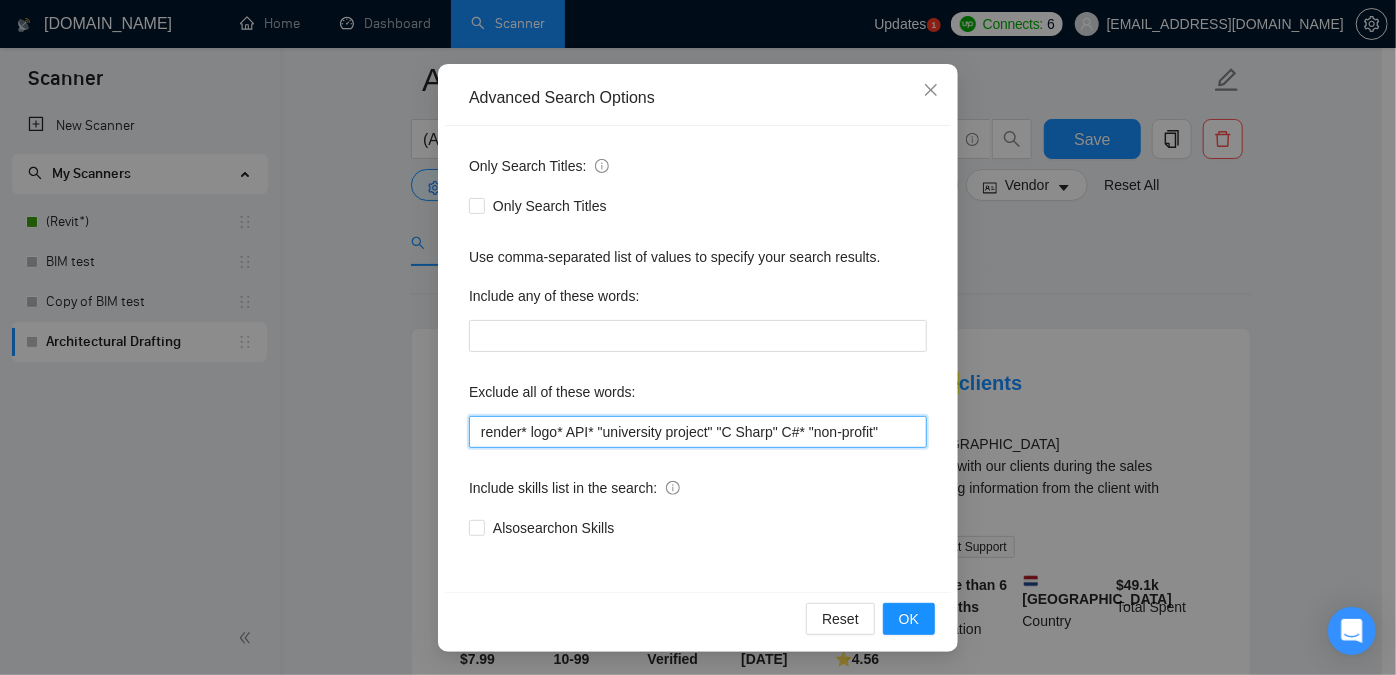 click on "render* logo* API* "university project" "C Sharp" C#* "non-profit"" at bounding box center [698, 432] 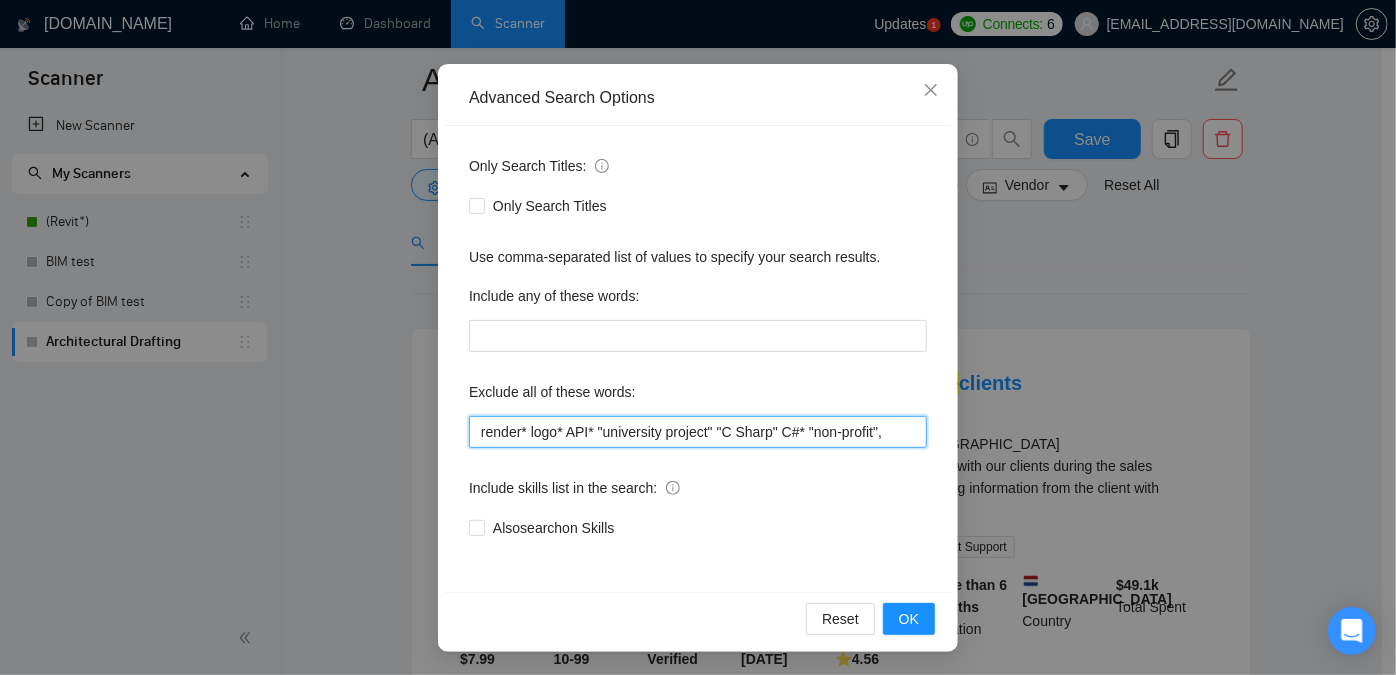 paste on "render*, logo*, API*, "university project", "C Sharp", C#*, "non-profit", sales*, "copywriter", "trading", "coding", "revitalization", "revitalize", "revitalizing" , "flood", "aquatic", "aquaculture"" 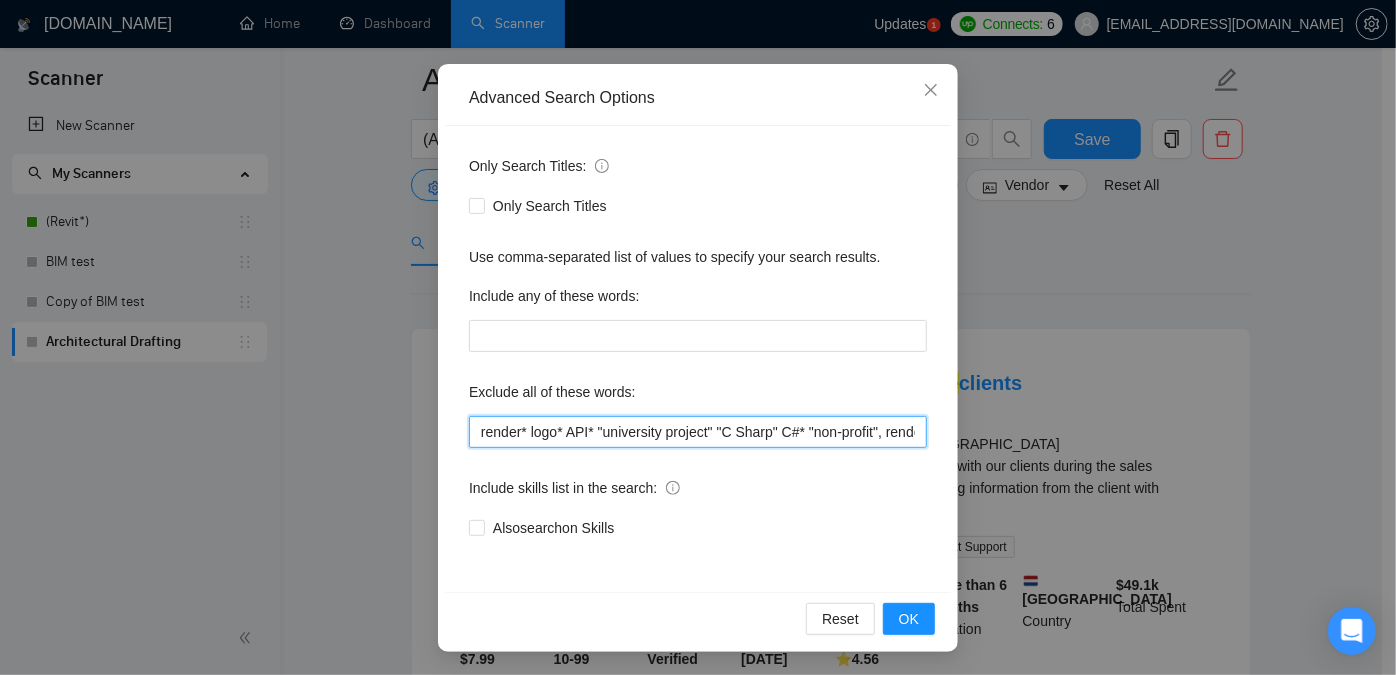 scroll, scrollTop: 0, scrollLeft: 1105, axis: horizontal 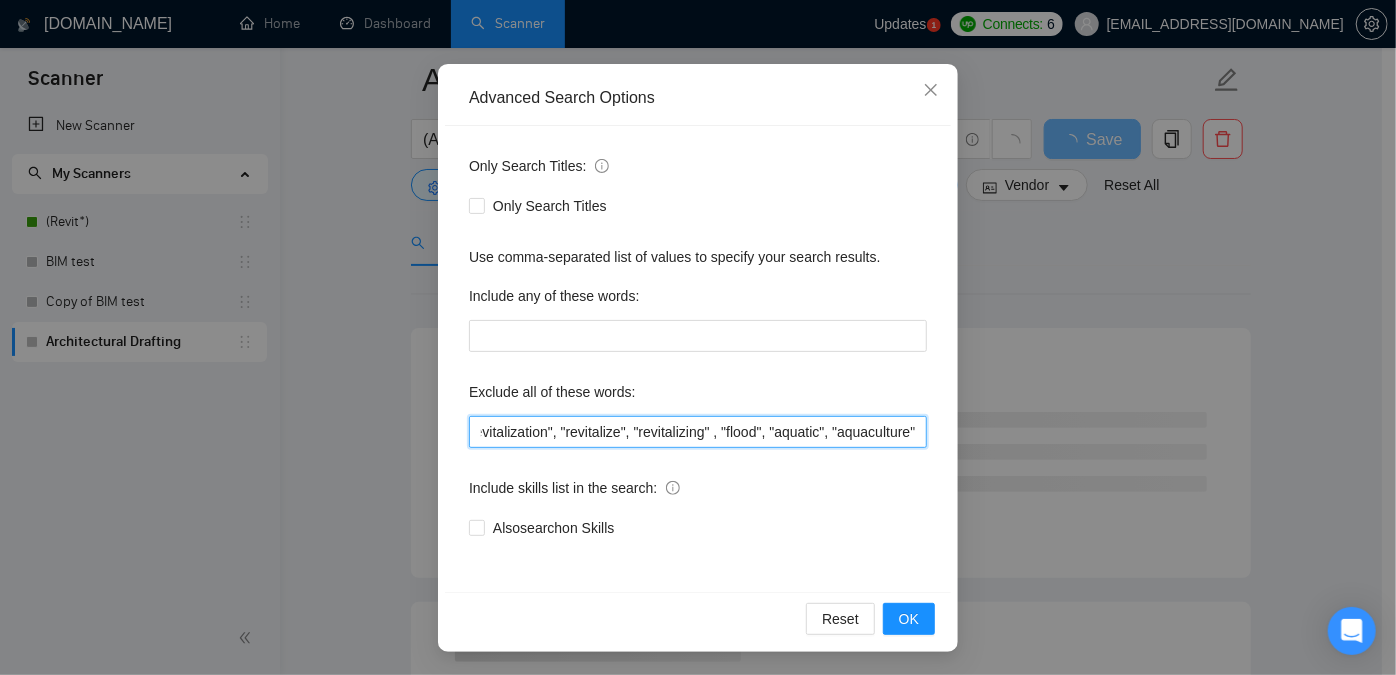 paste 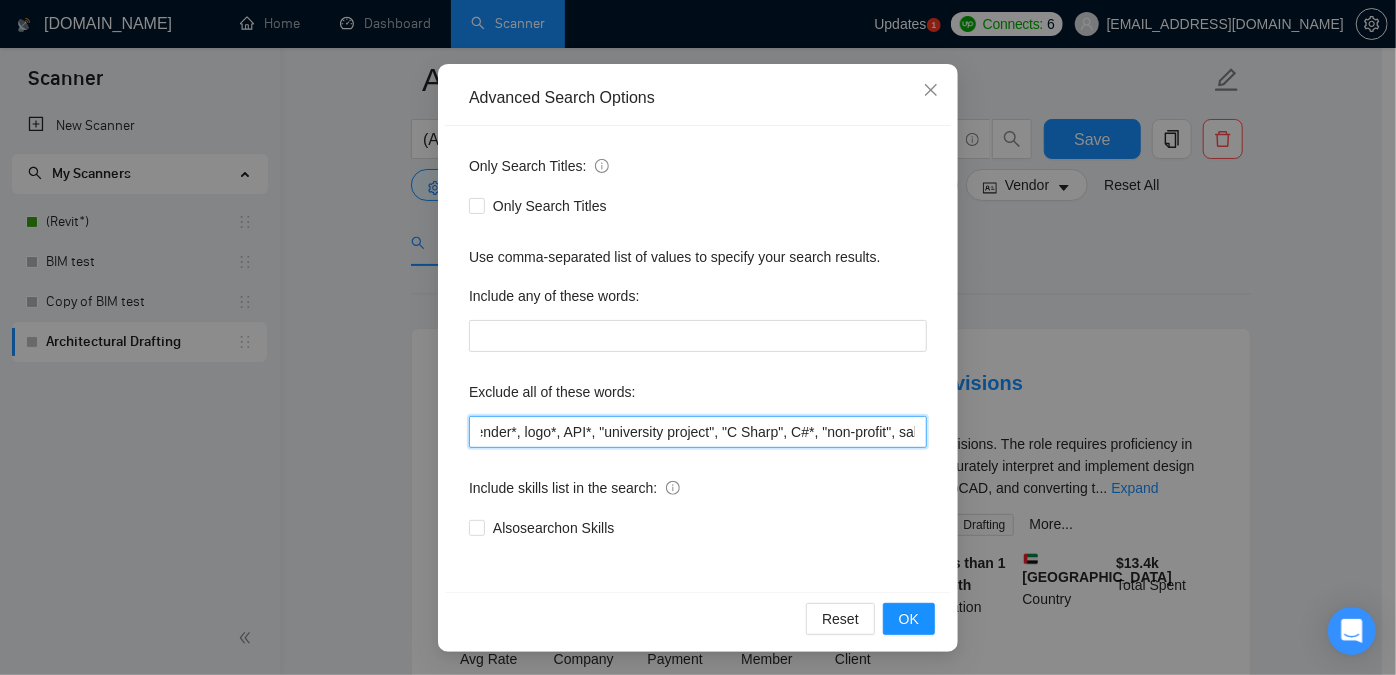scroll, scrollTop: 0, scrollLeft: 0, axis: both 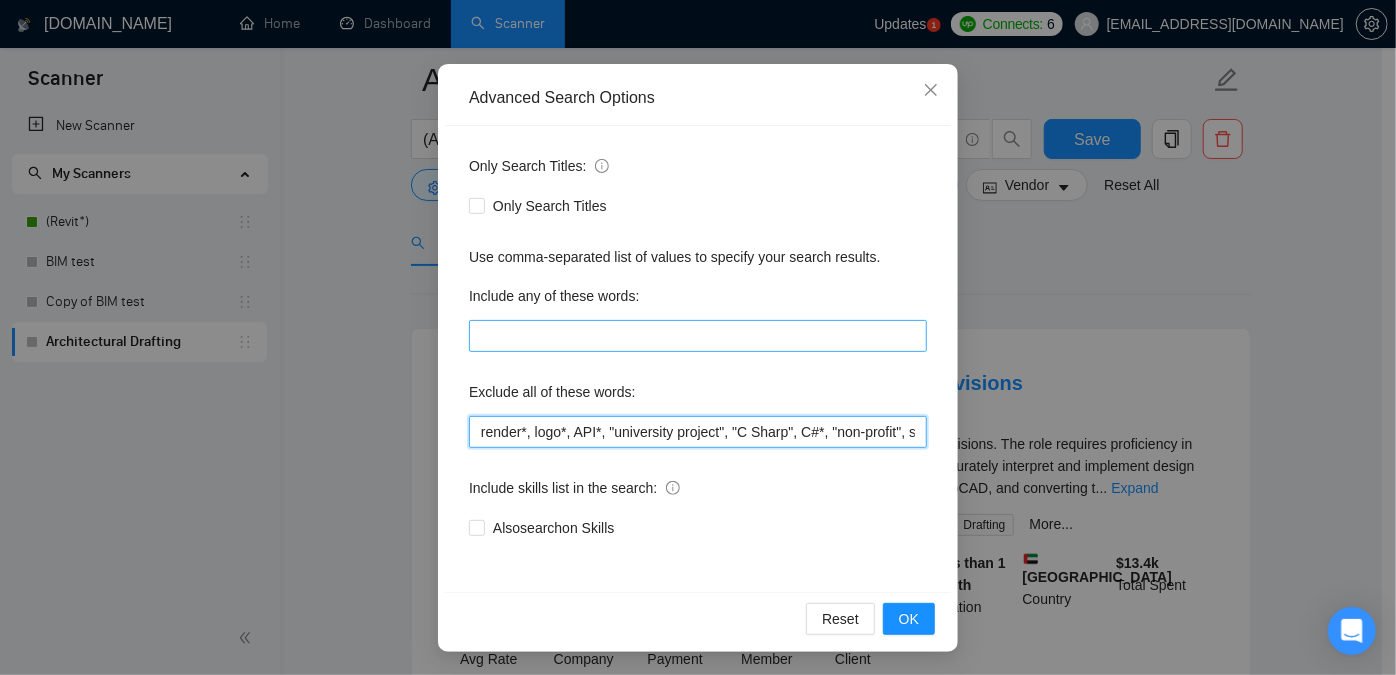 type on "render*, logo*, API*, "university project", "C Sharp", C#*, "non-profit", sales*, "copywriter", "trading", "coding", "revitalization", "revitalize", "revitalizing" , "flood", "aquatic", "aquaculture"" 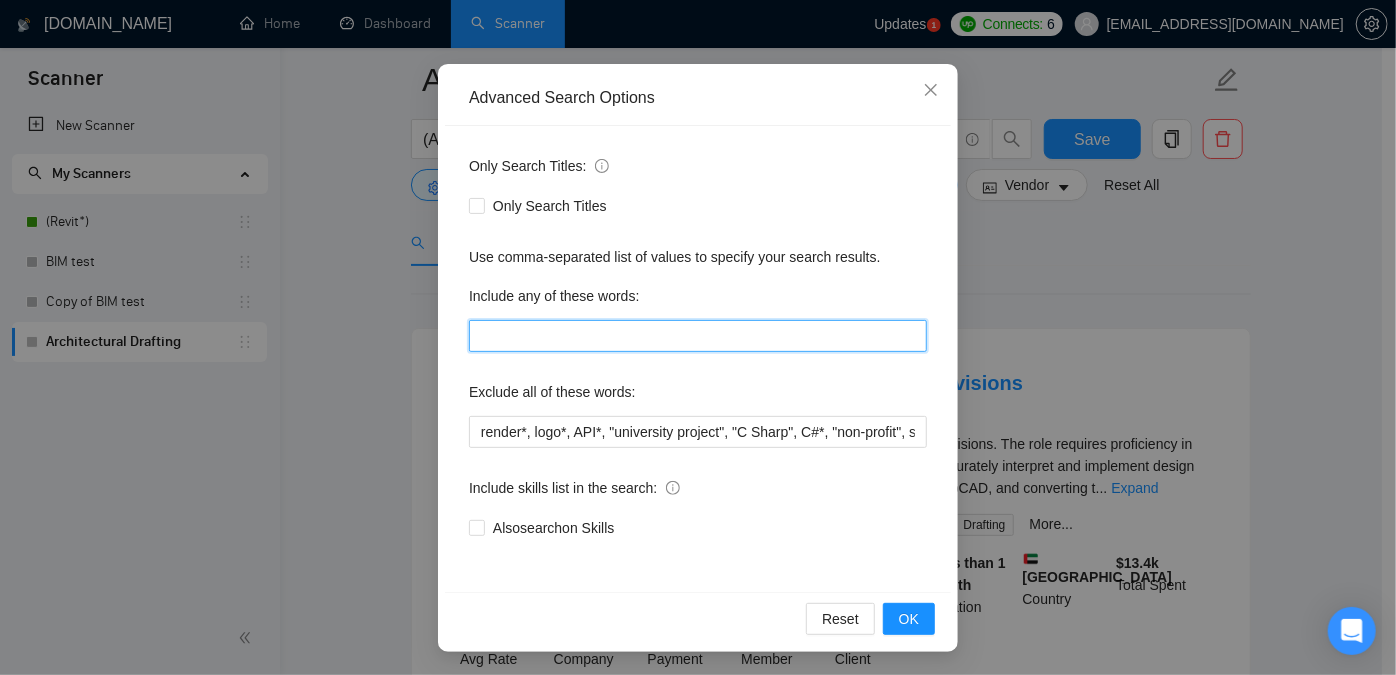 click at bounding box center (698, 336) 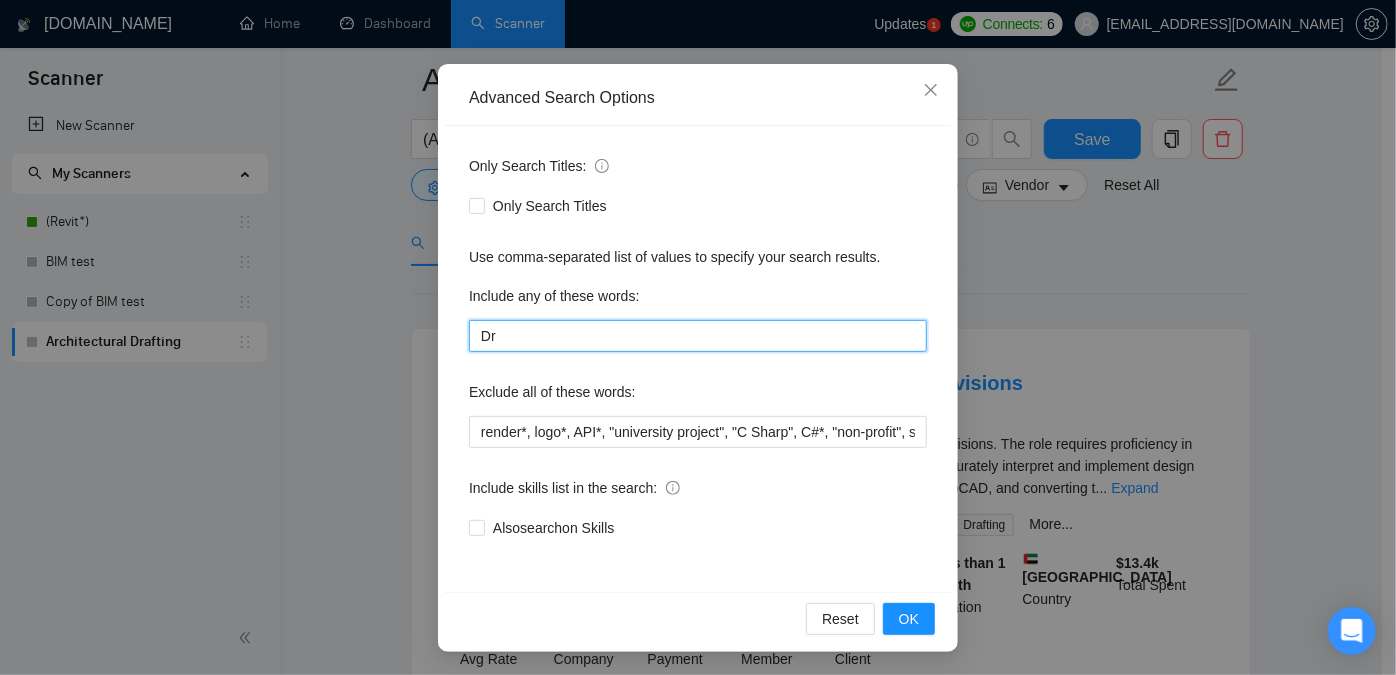type on "D" 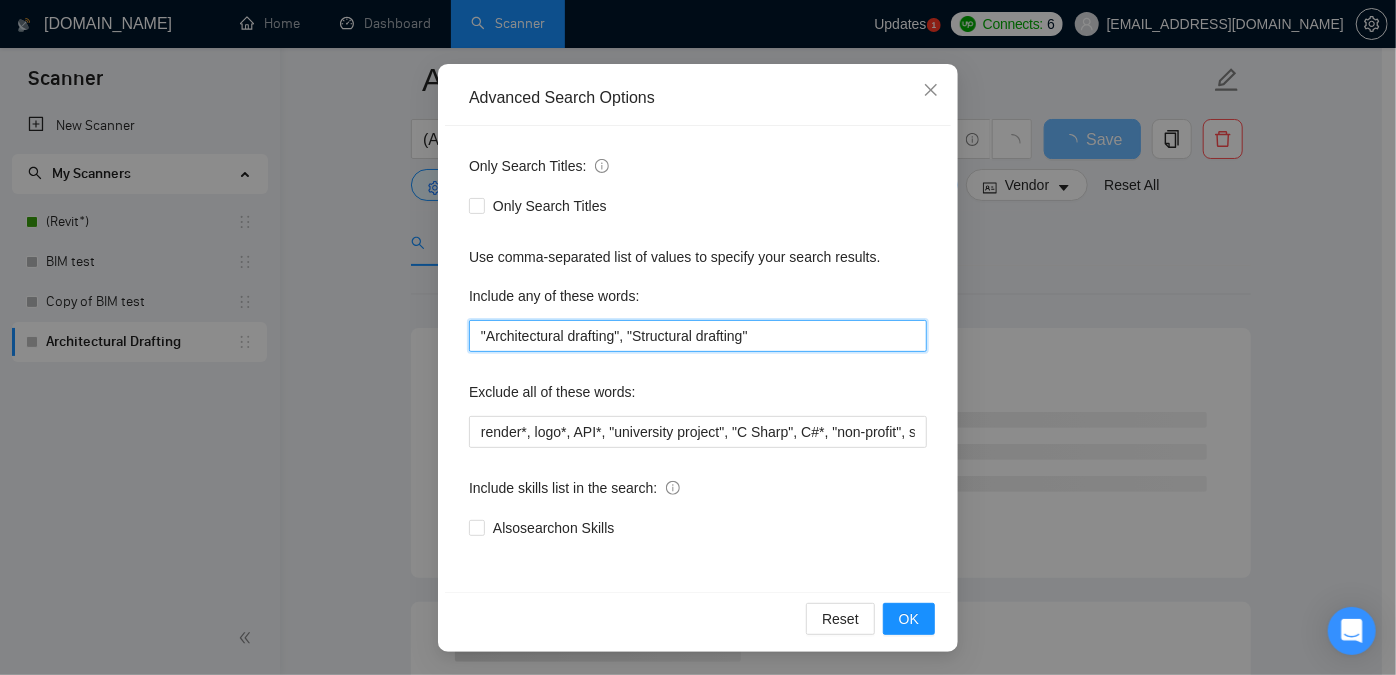 type on ""Architectural drafting", "Structural drafting"" 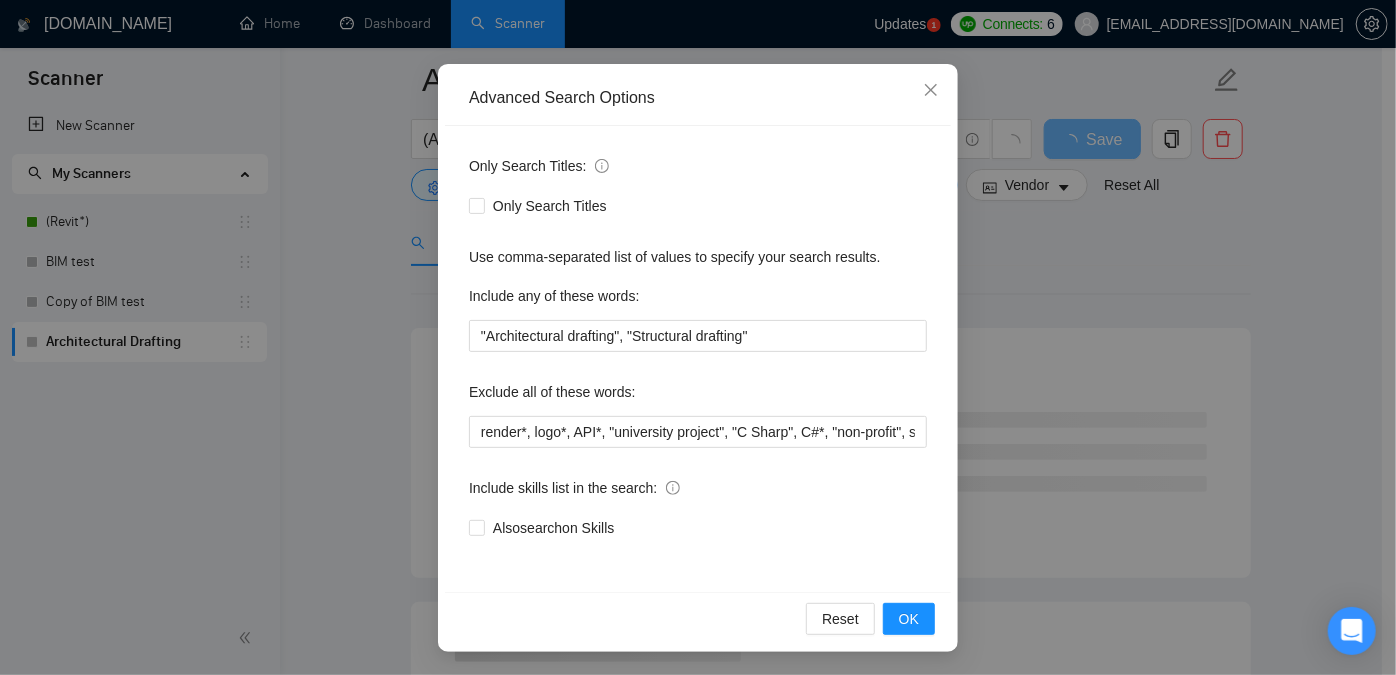 click on "Only Search Titles:   Only Search Titles Use comma-separated list of values to specify your search results. Include any of these words: "Architectural drafting", "Structural drafting" Exclude all of these words: render*, logo*, API*, "university project", "C Sharp", C#*, "non-profit", sales*, "copywriter", "trading", "coding", "revitalization", "revitalize", "revitalizing" , "flood", "aquatic", "aquaculture" Include skills list in the search:   Also  search  on Skills" at bounding box center [698, 359] 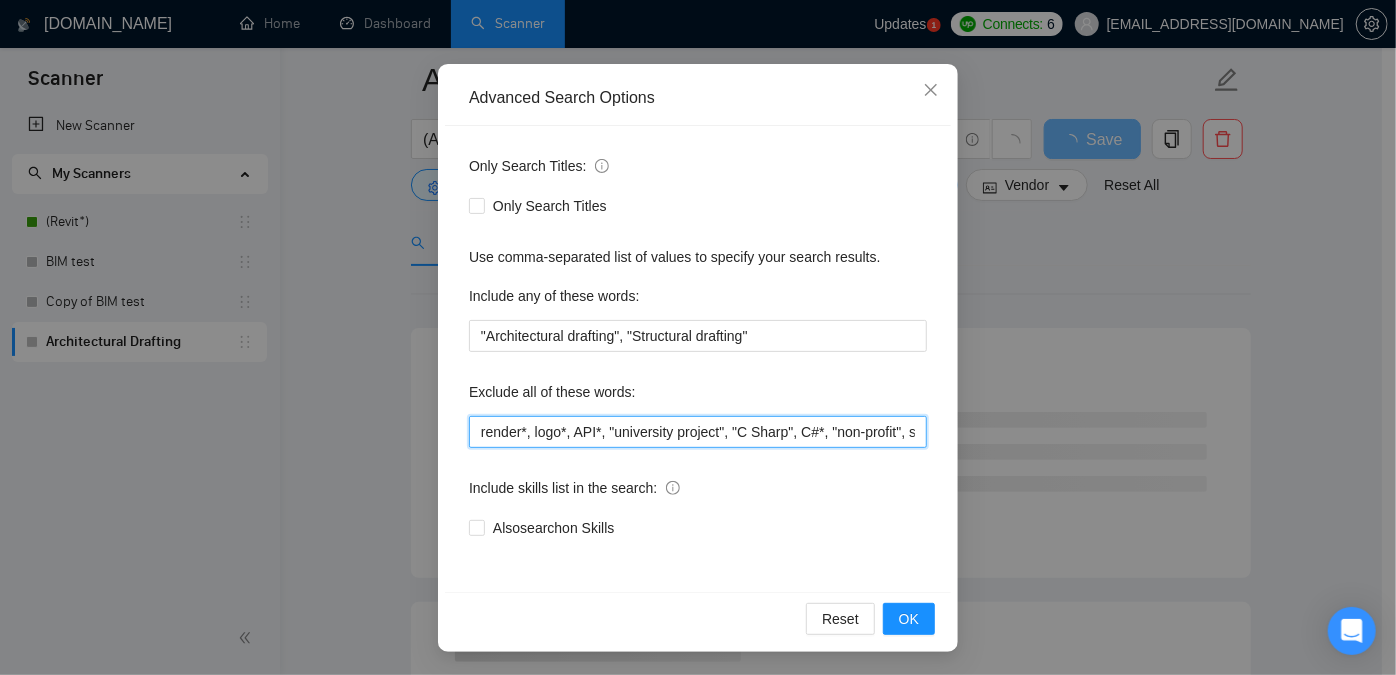 click on "render*, logo*, API*, "university project", "C Sharp", C#*, "non-profit", sales*, "copywriter", "trading", "coding", "revitalization", "revitalize", "revitalizing" , "flood", "aquatic", "aquaculture"" at bounding box center [698, 432] 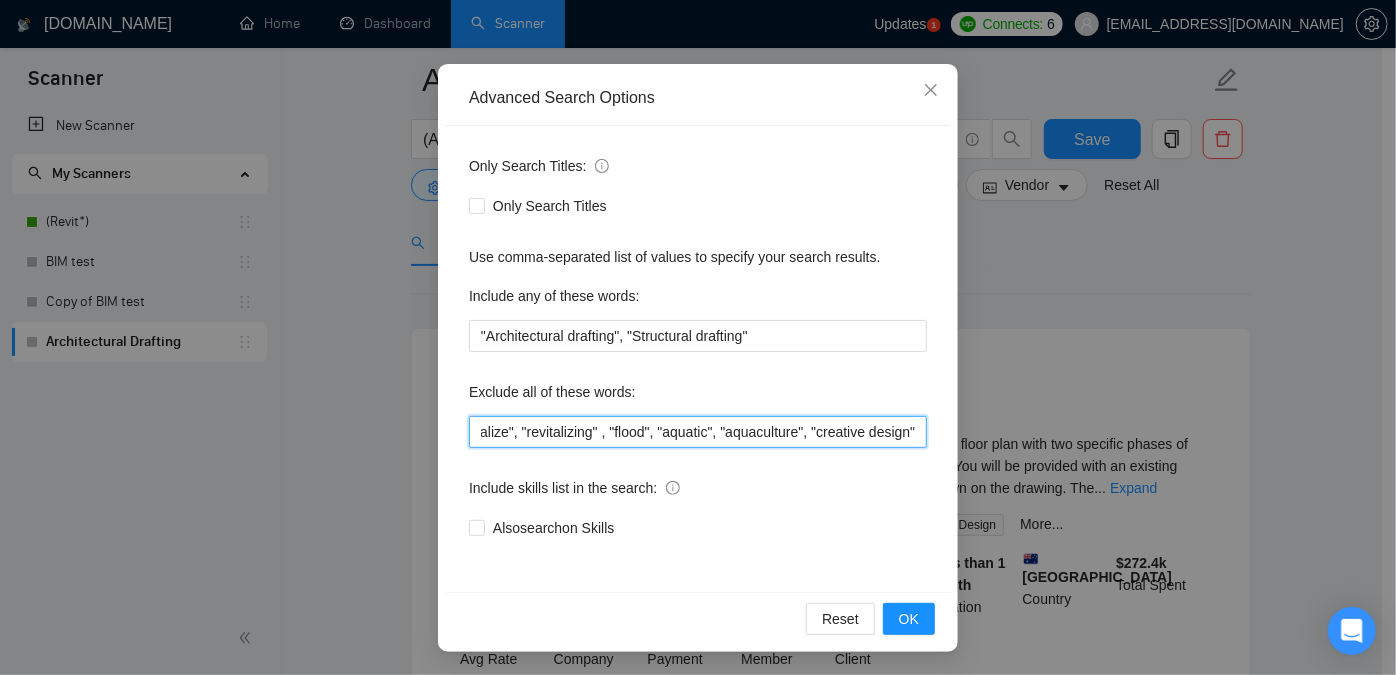 scroll, scrollTop: 0, scrollLeft: 806, axis: horizontal 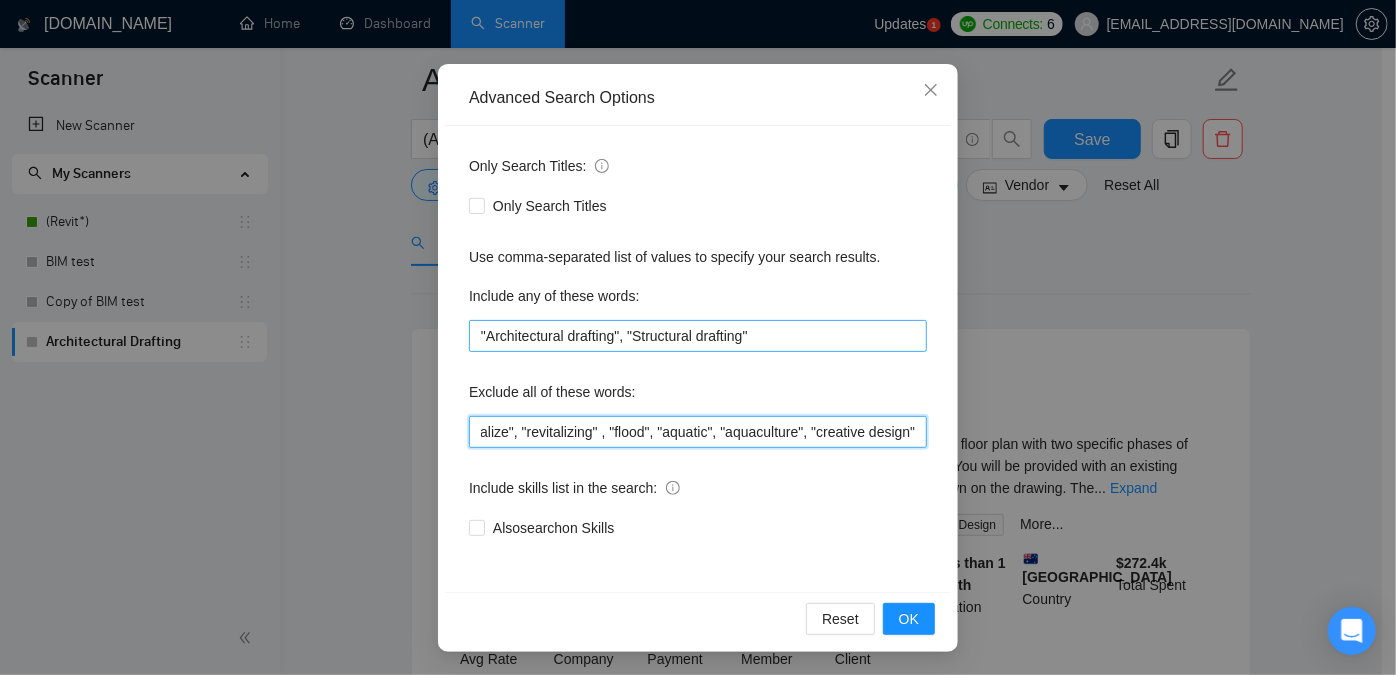 type on "render*, logo*, API*, "university project", "C Sharp", C#*, "non-profit", sales*, "copywriter", "trading", "coding", "revitalization", "revitalize", "revitalizing" , "flood", "aquatic", "aquaculture", "creative design"" 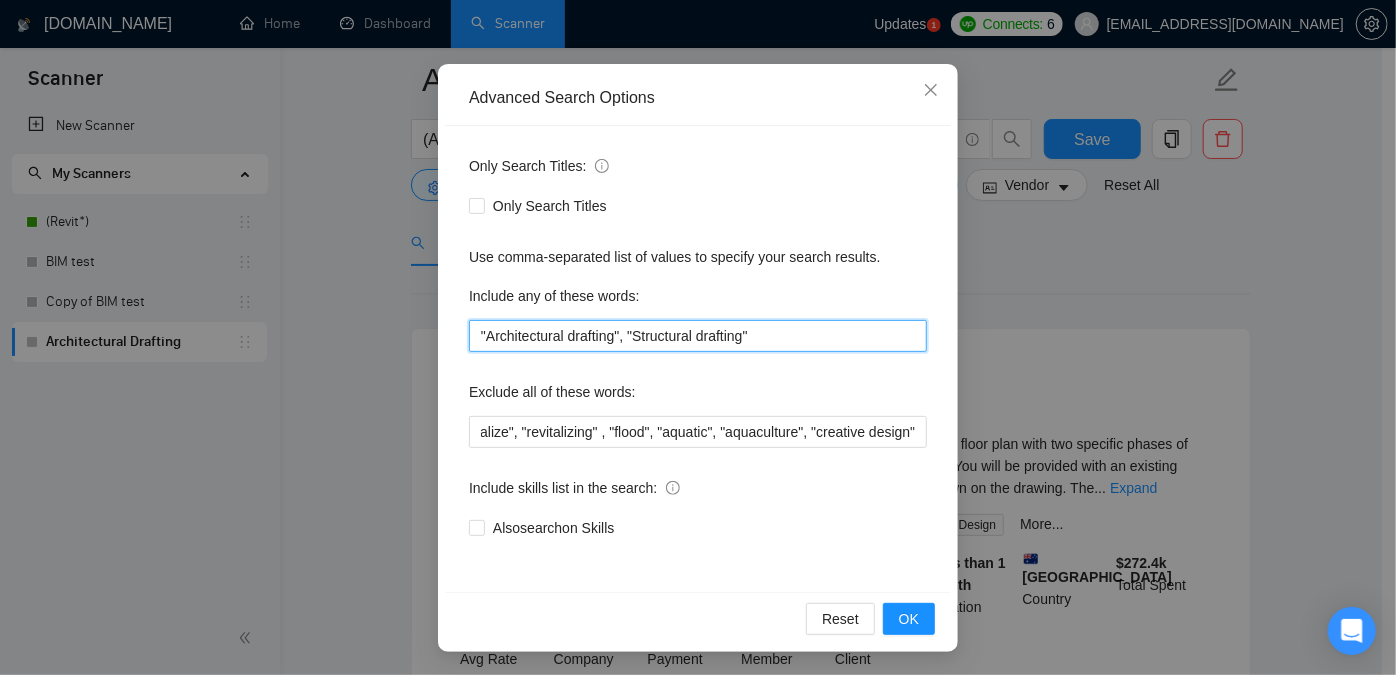 click on ""Architectural drafting", "Structural drafting"" at bounding box center (698, 336) 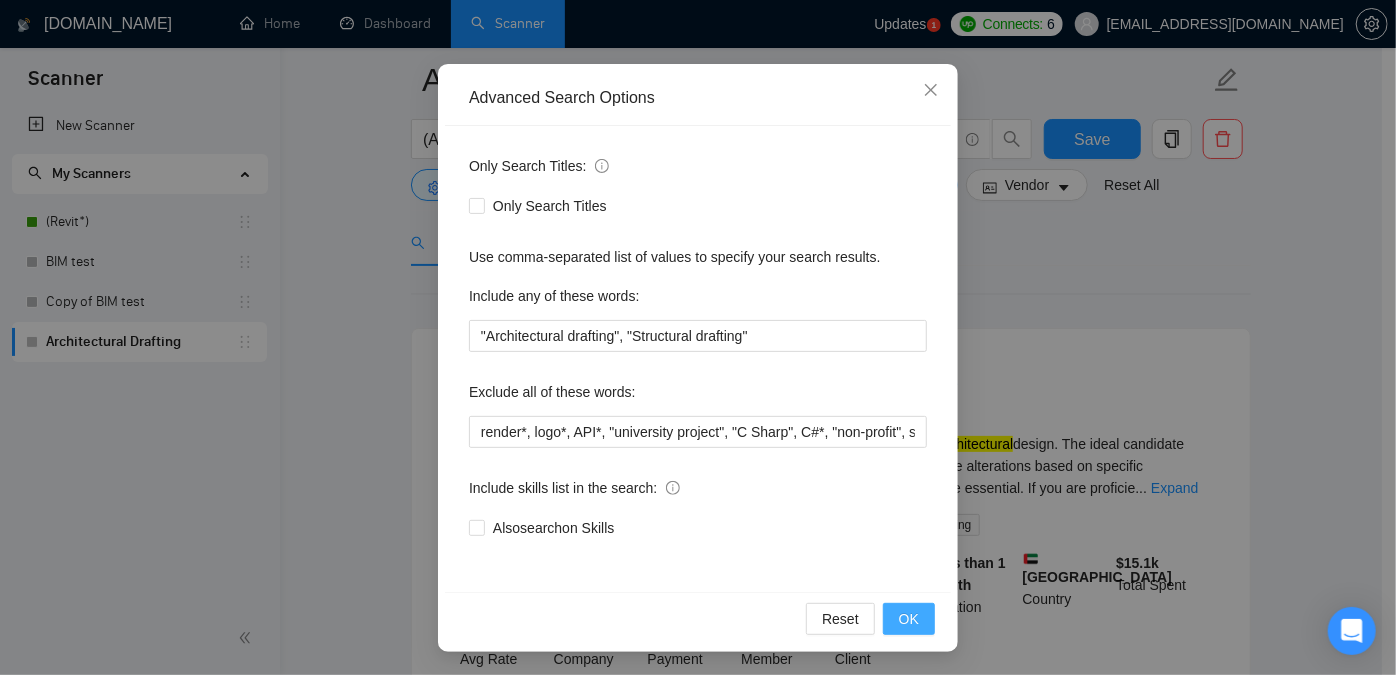 click on "OK" at bounding box center (909, 619) 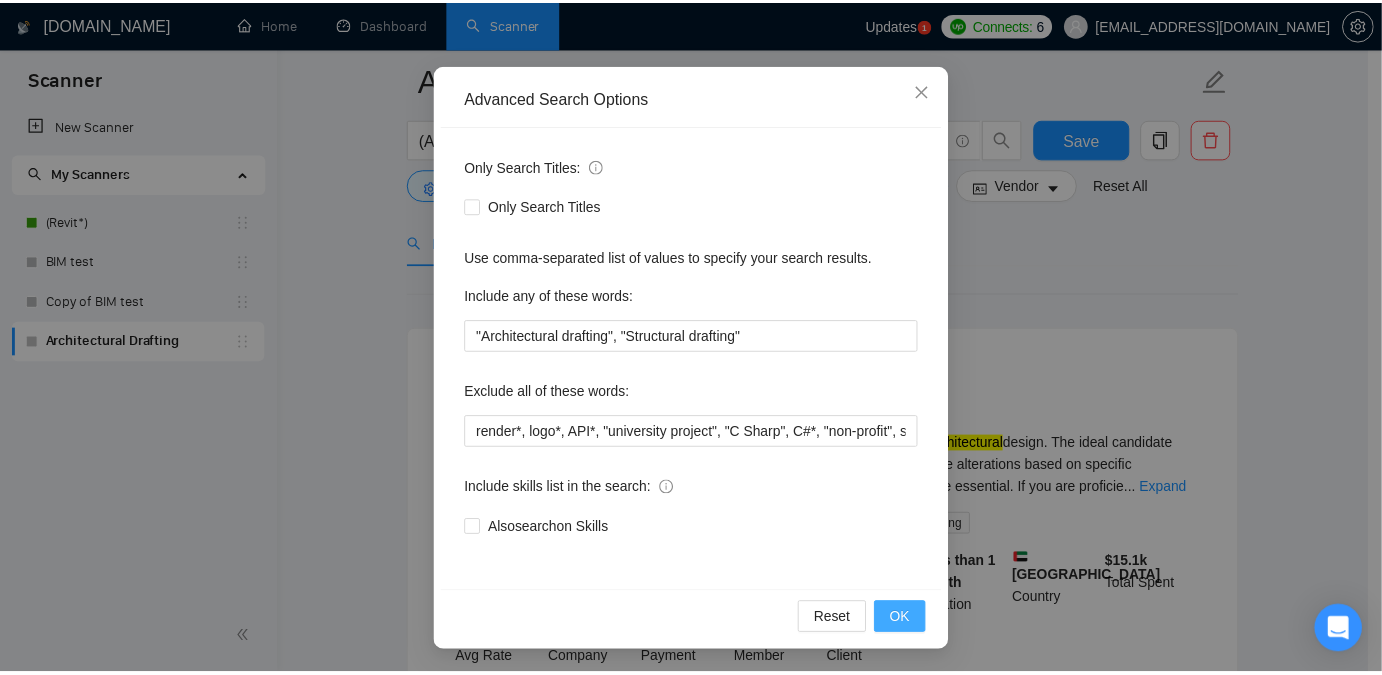 scroll, scrollTop: 56, scrollLeft: 0, axis: vertical 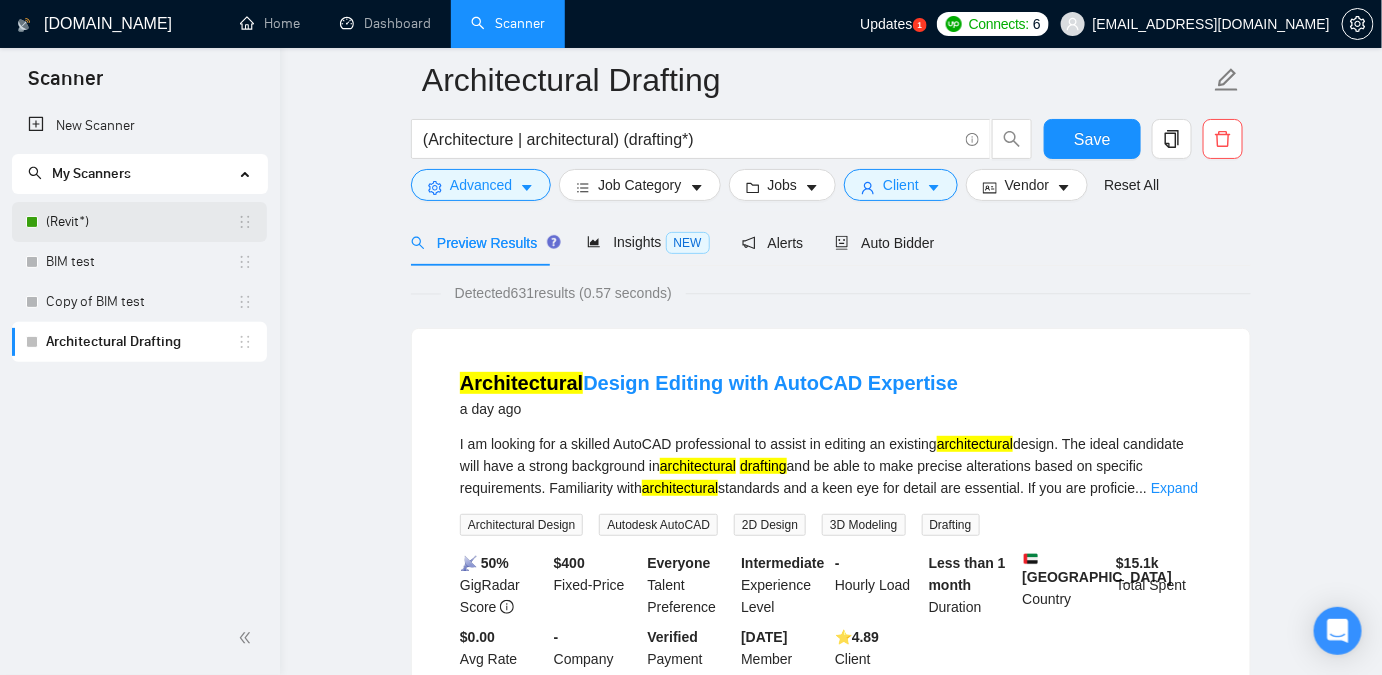 click on "(Revit*)" at bounding box center (141, 222) 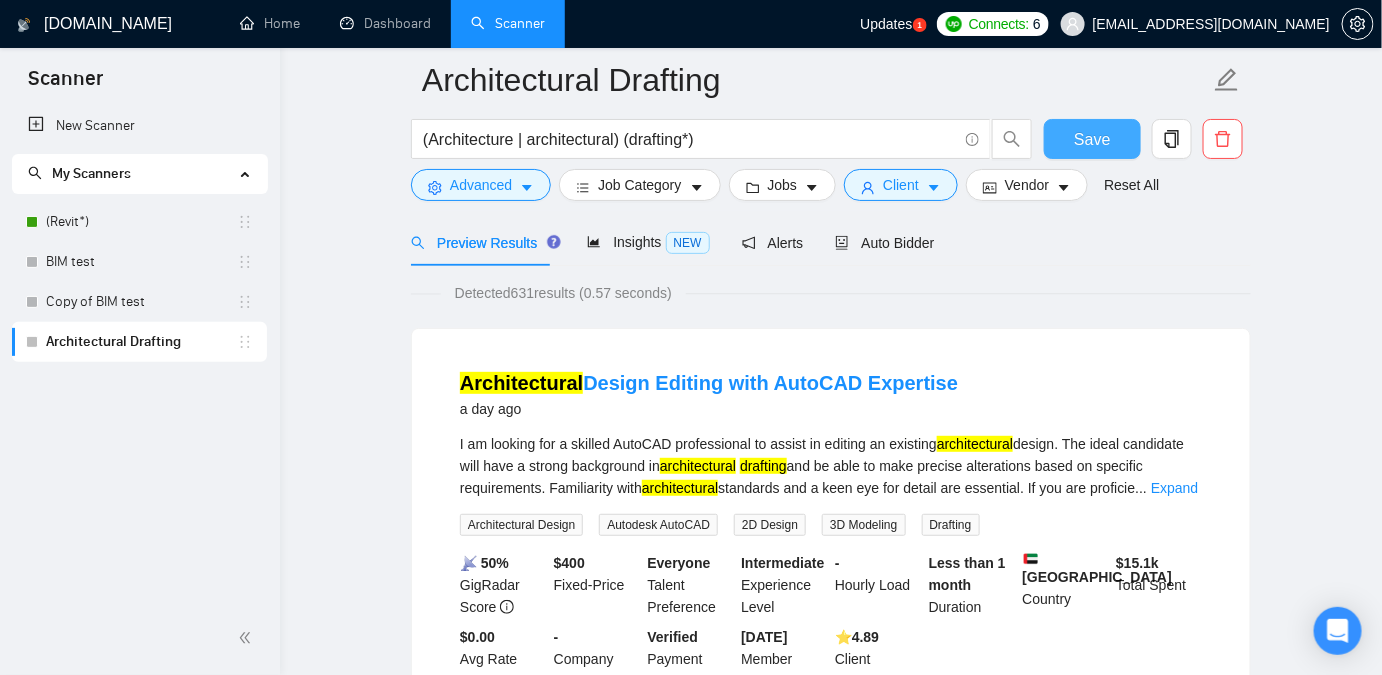 click on "Save" at bounding box center (1092, 139) 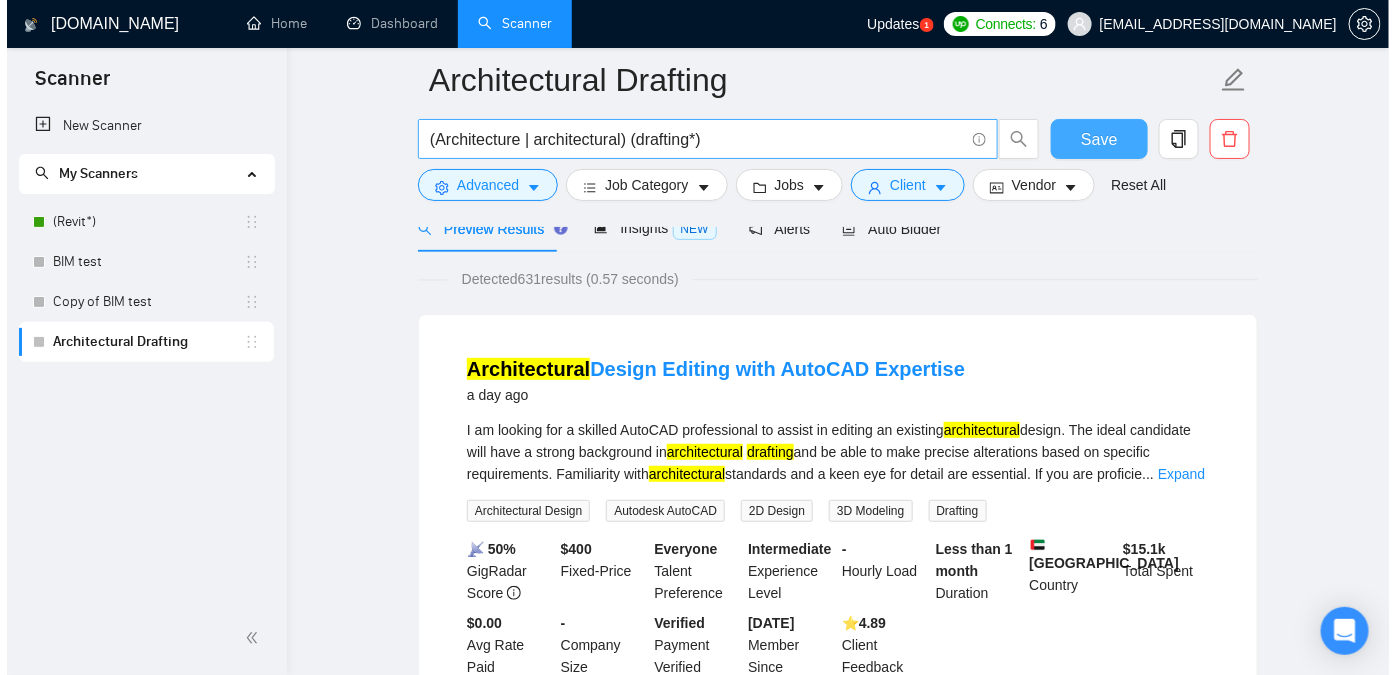 scroll, scrollTop: 0, scrollLeft: 0, axis: both 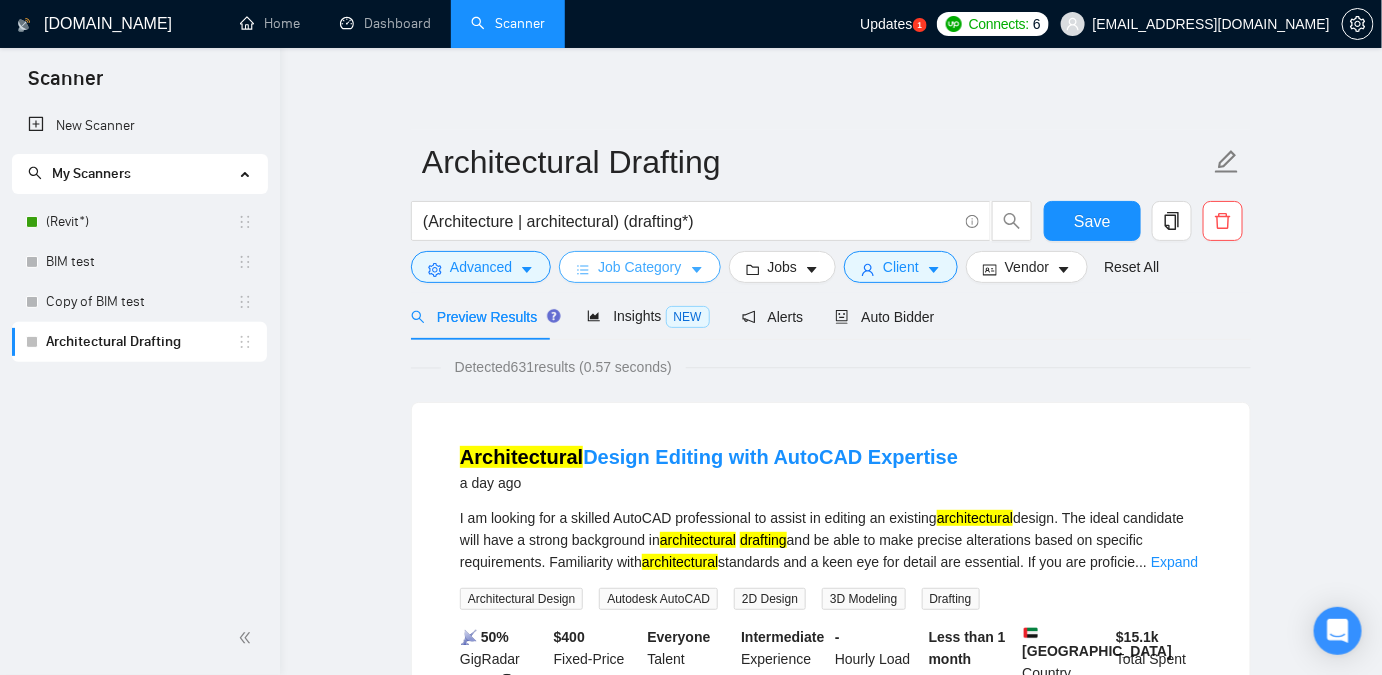 click on "Job Category" at bounding box center (639, 267) 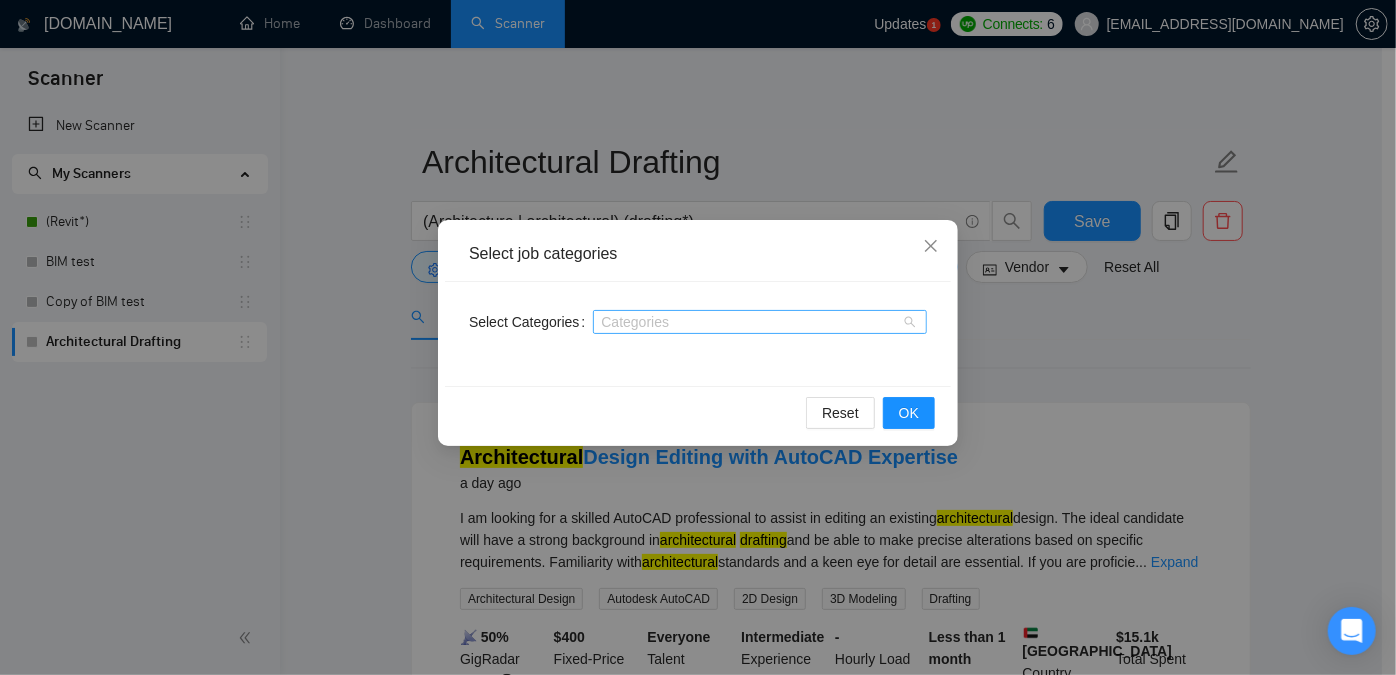 click at bounding box center (750, 322) 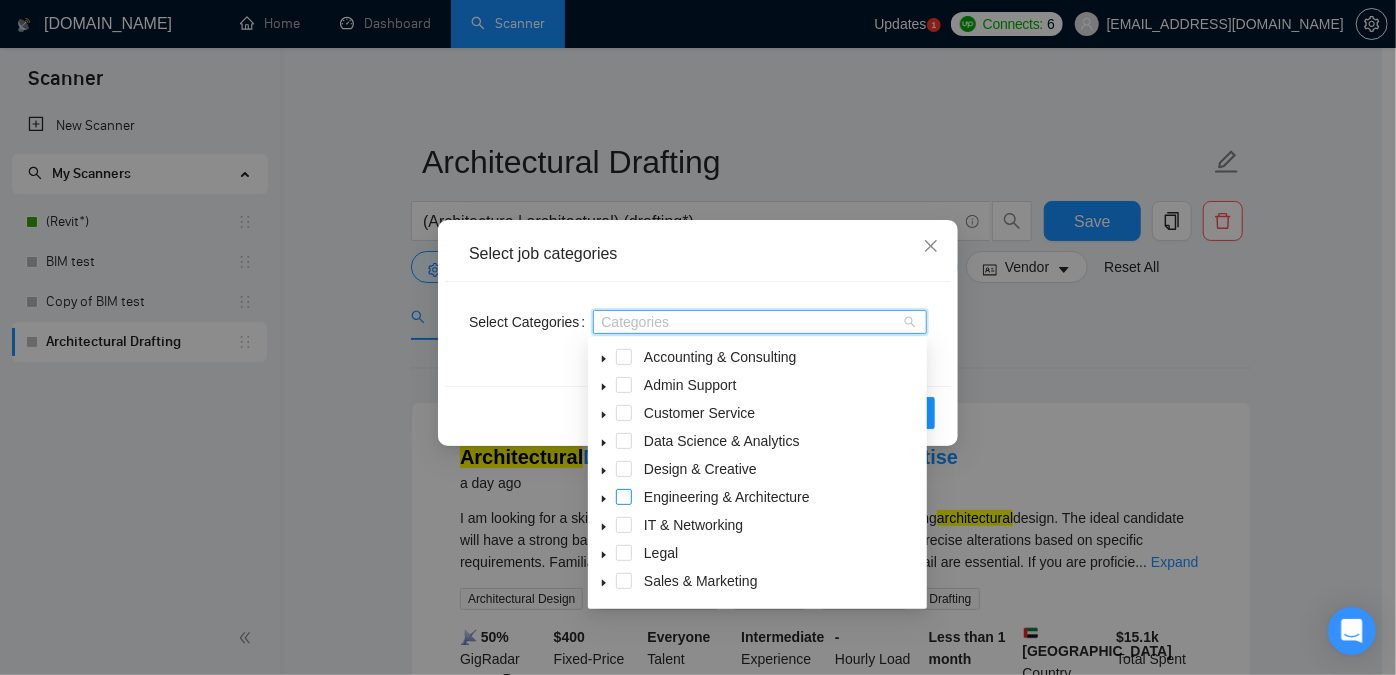 click at bounding box center [624, 497] 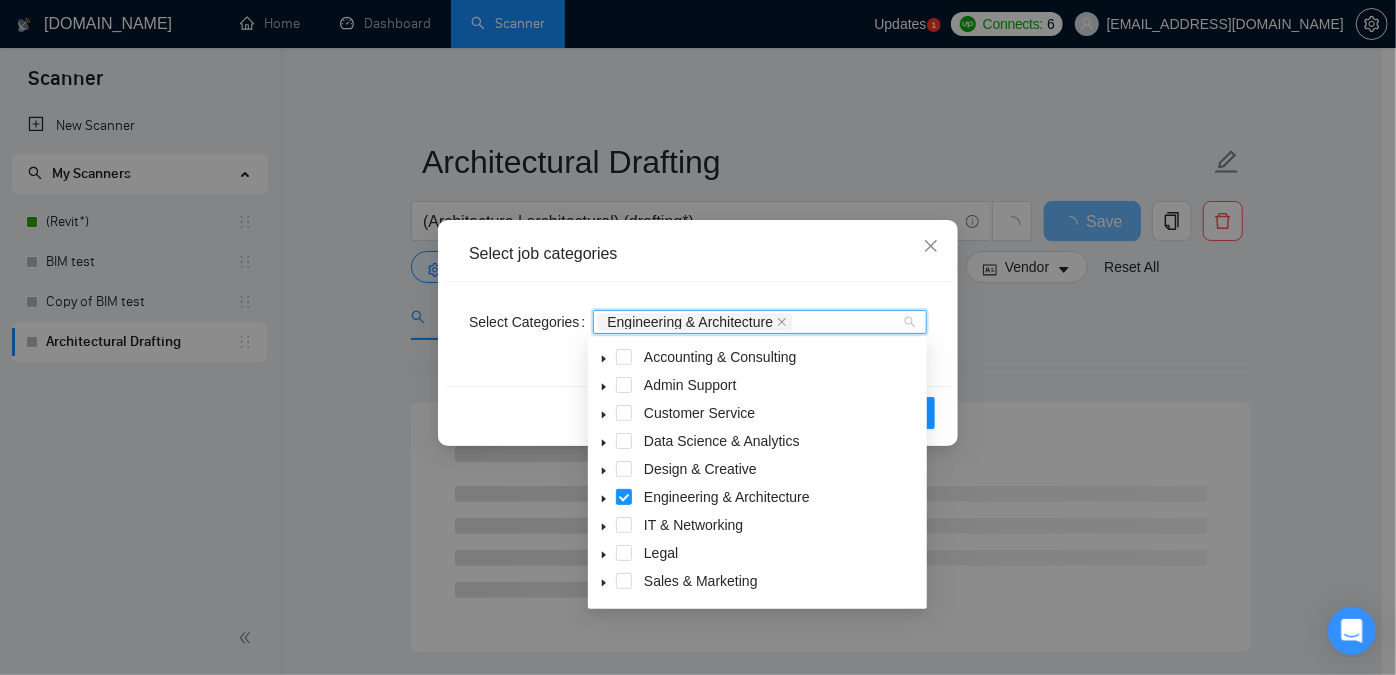 click on "Reset OK" at bounding box center (698, 412) 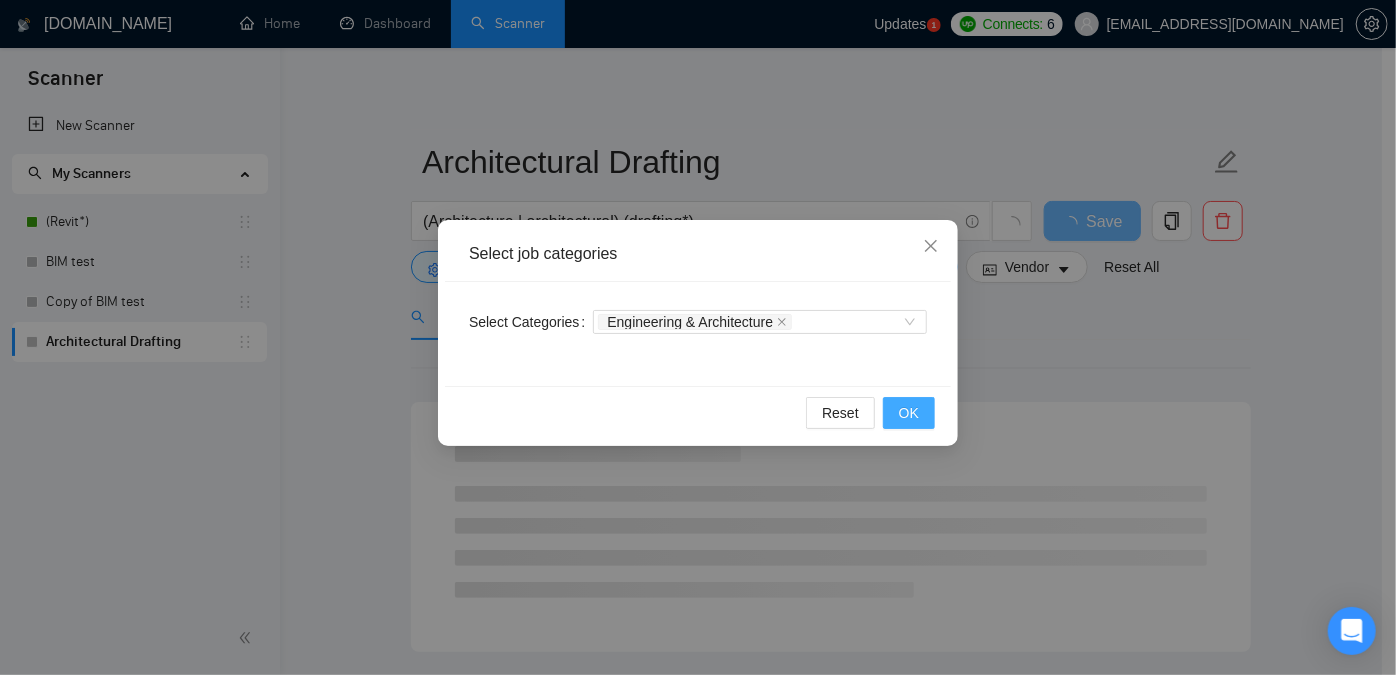 click on "OK" at bounding box center [909, 413] 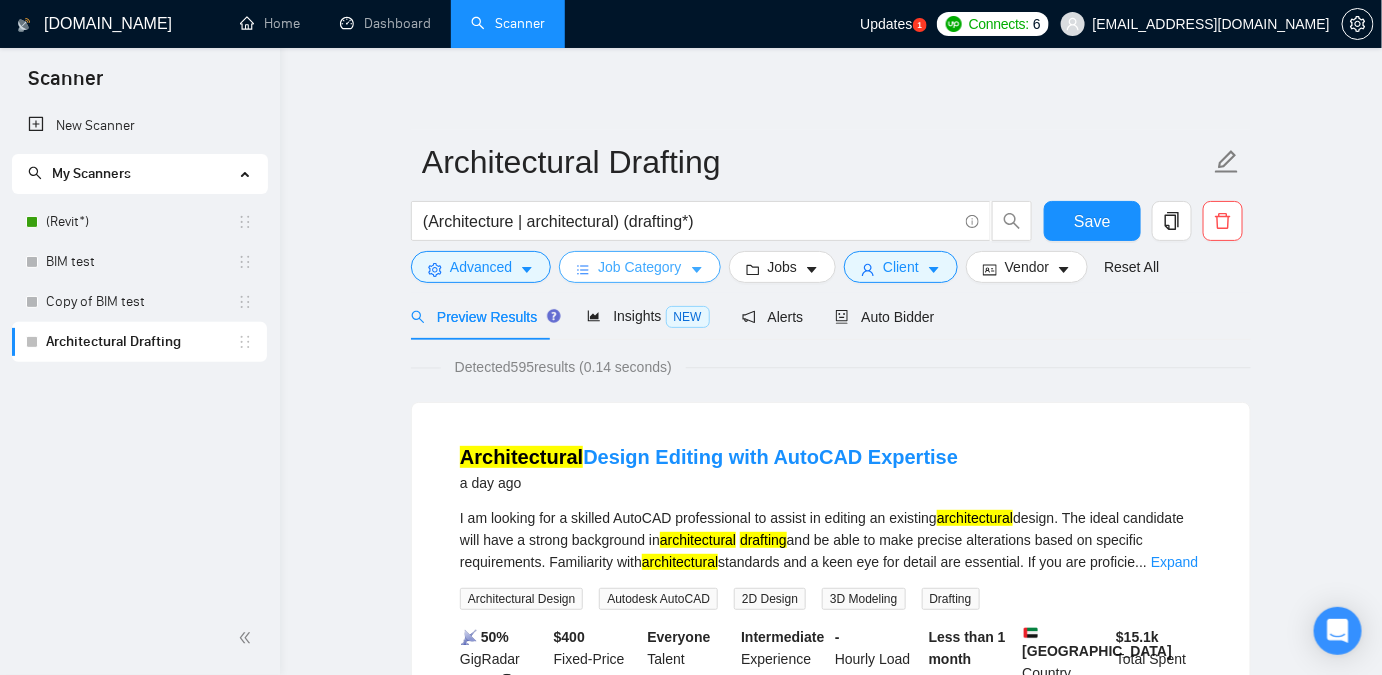 click 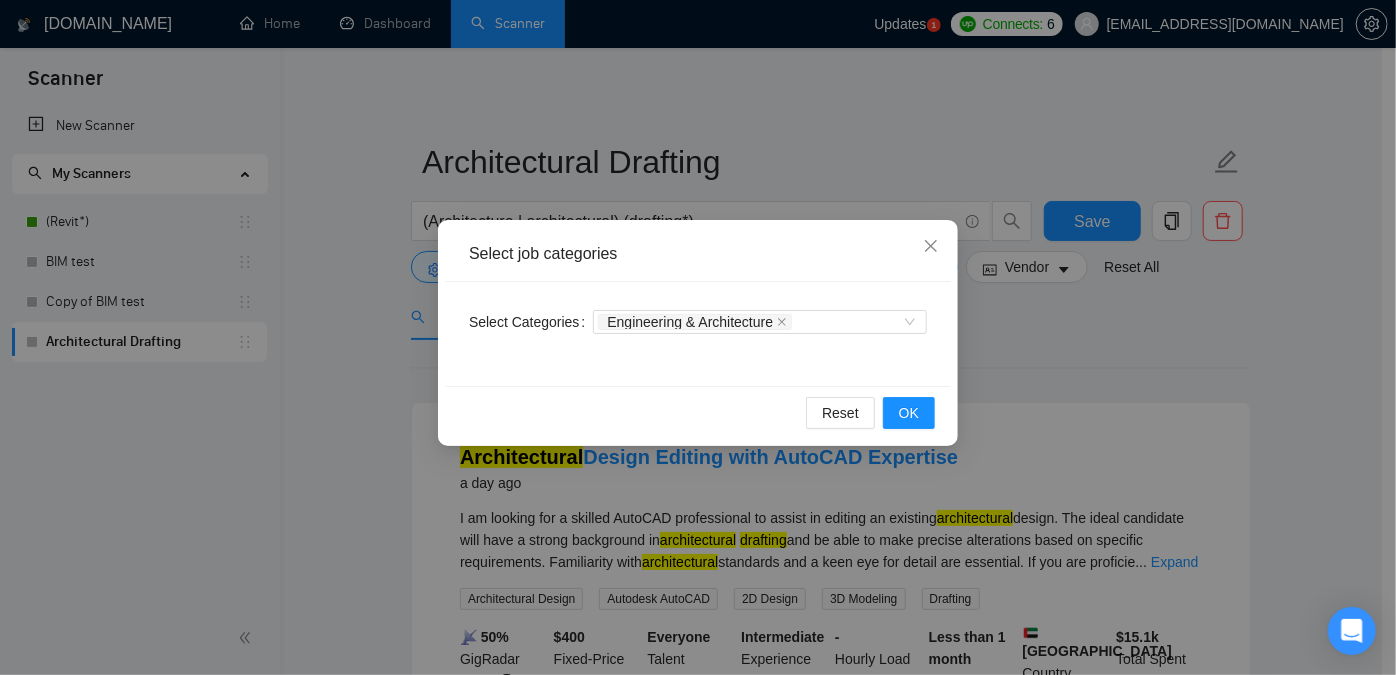 click on "Select job categories Select Categories Engineering & Architecture   Reset OK" at bounding box center (698, 337) 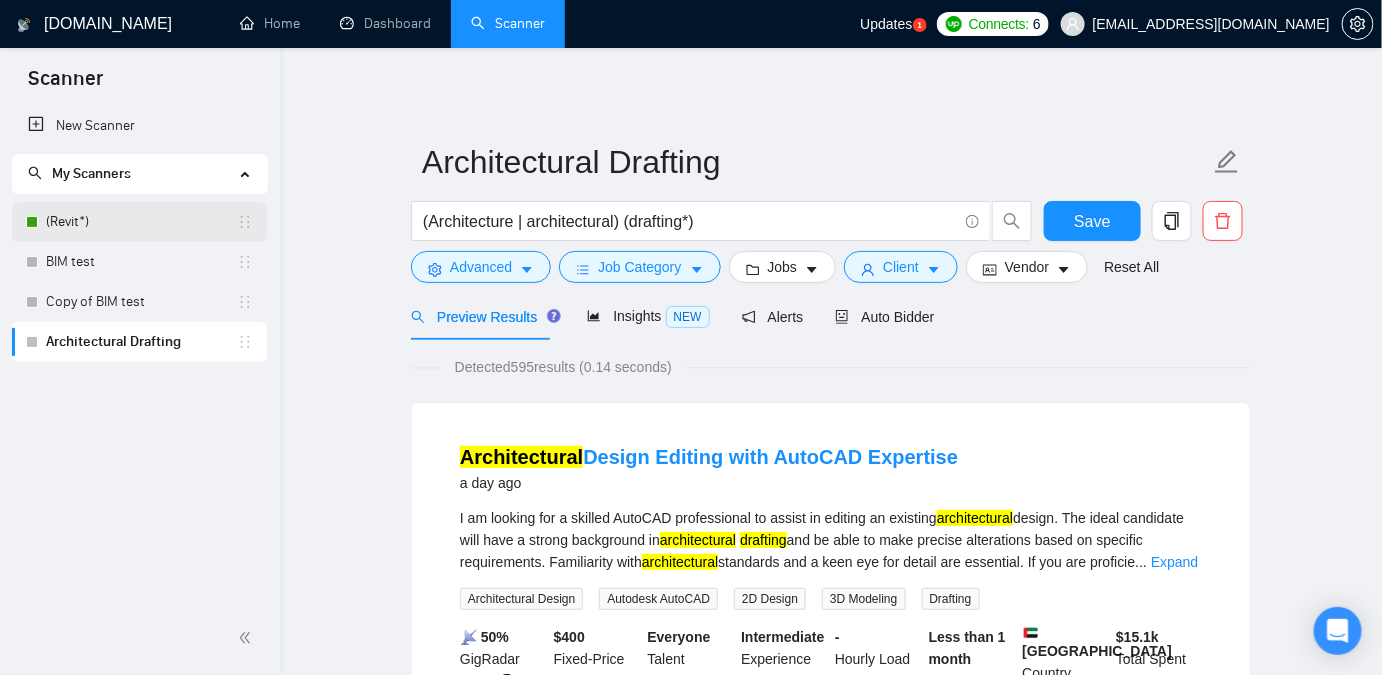click on "(Revit*)" at bounding box center [141, 222] 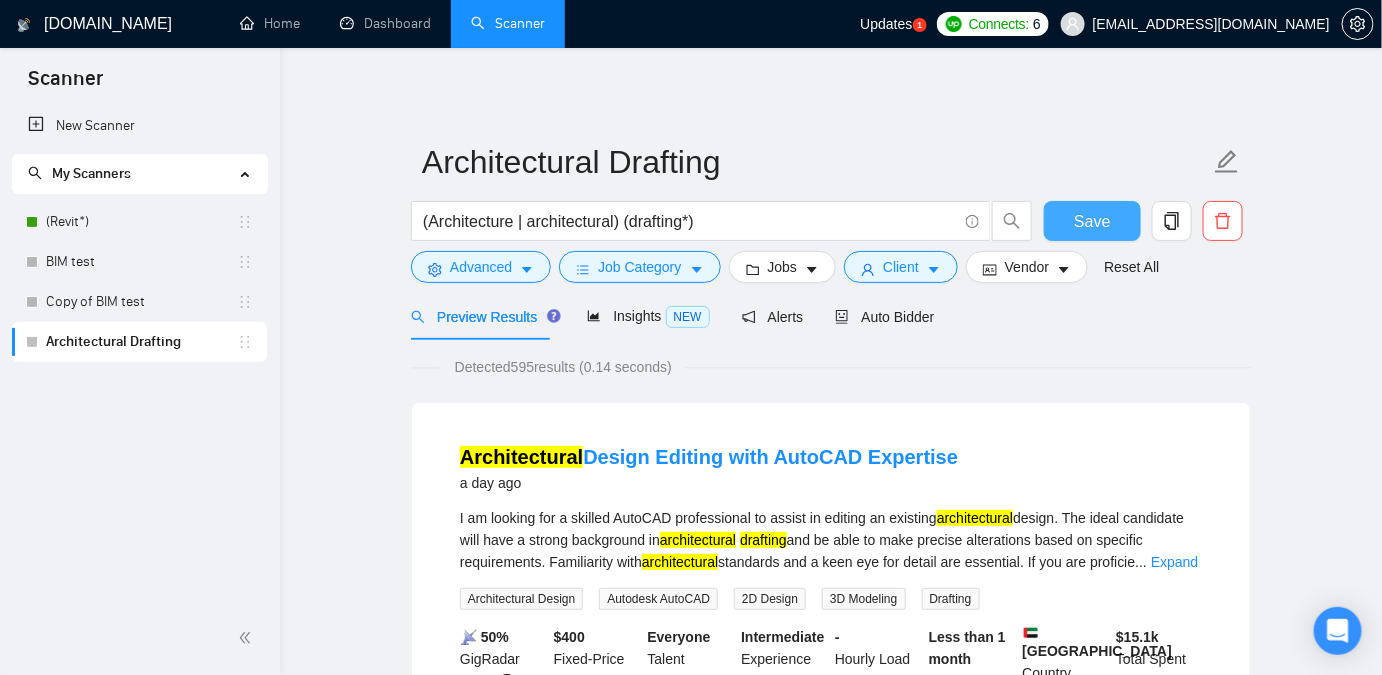 click on "Save" at bounding box center [1092, 221] 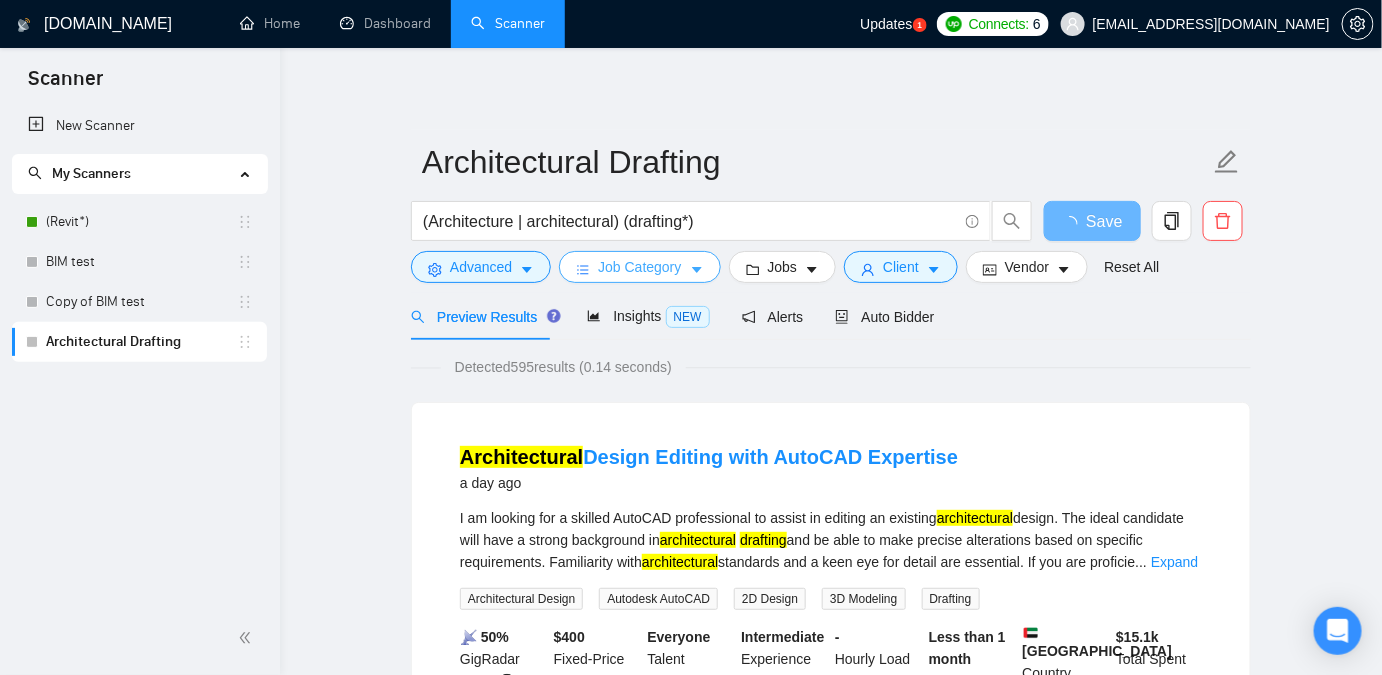 click on "Job Category" at bounding box center [639, 267] 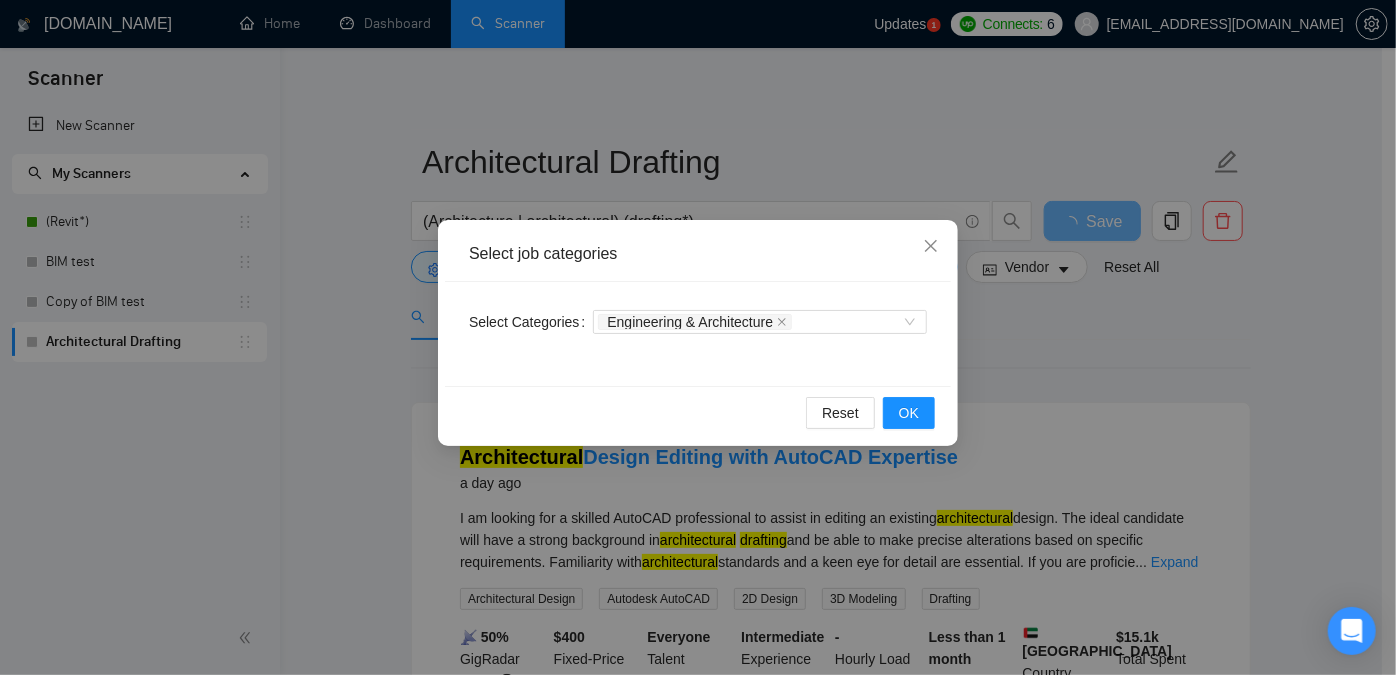 click on "Select job categories Select Categories Engineering & Architecture   Reset OK" at bounding box center [698, 337] 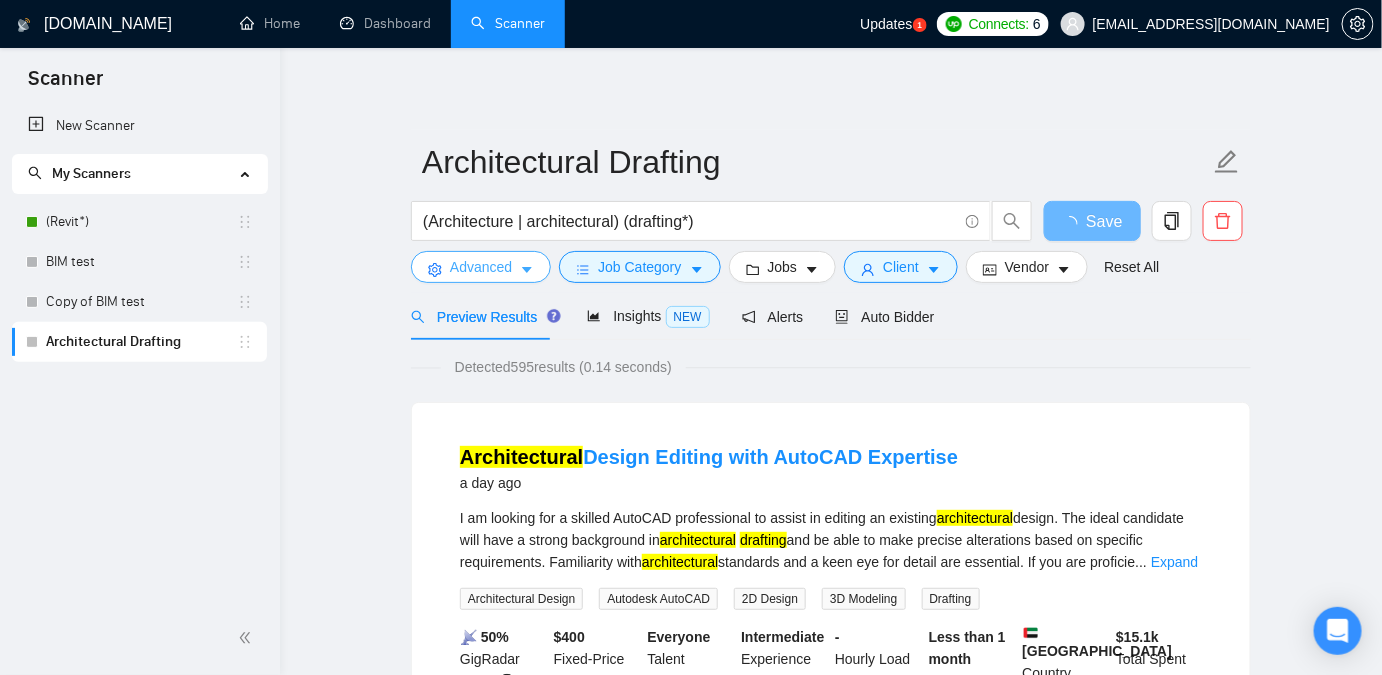 click on "Advanced" at bounding box center (481, 267) 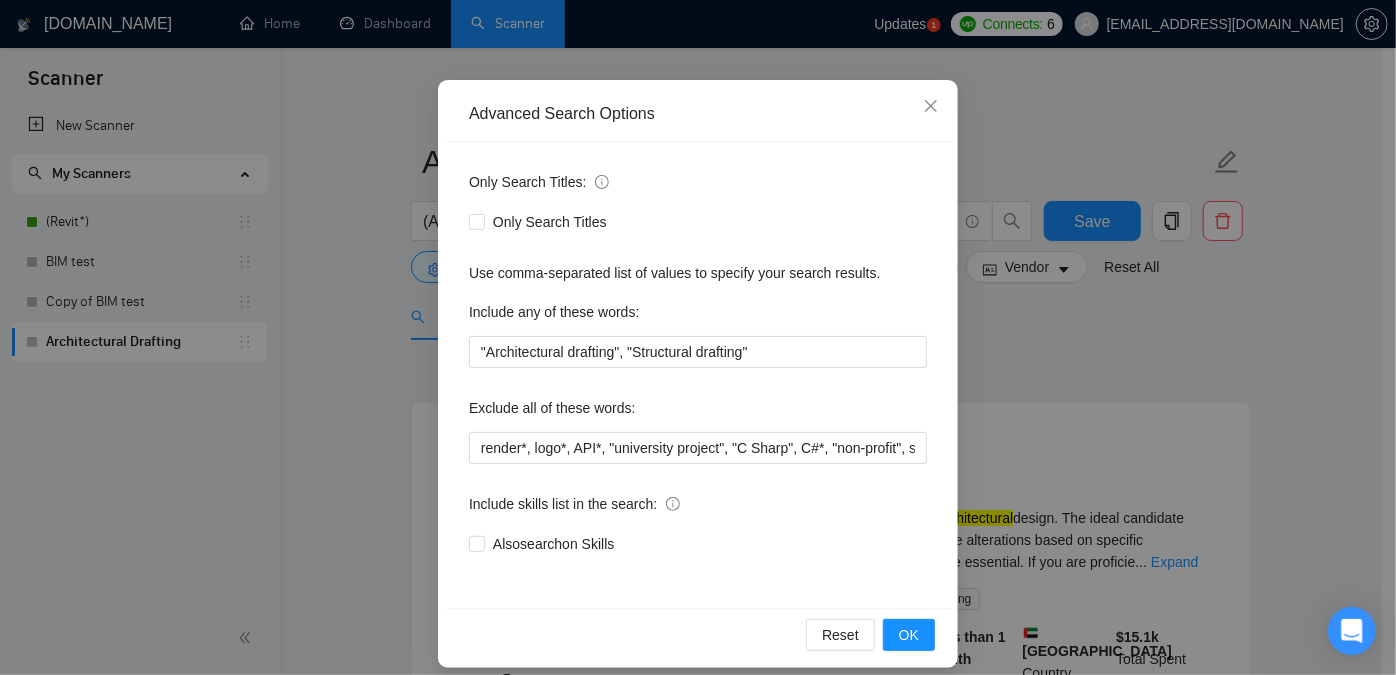 scroll, scrollTop: 156, scrollLeft: 0, axis: vertical 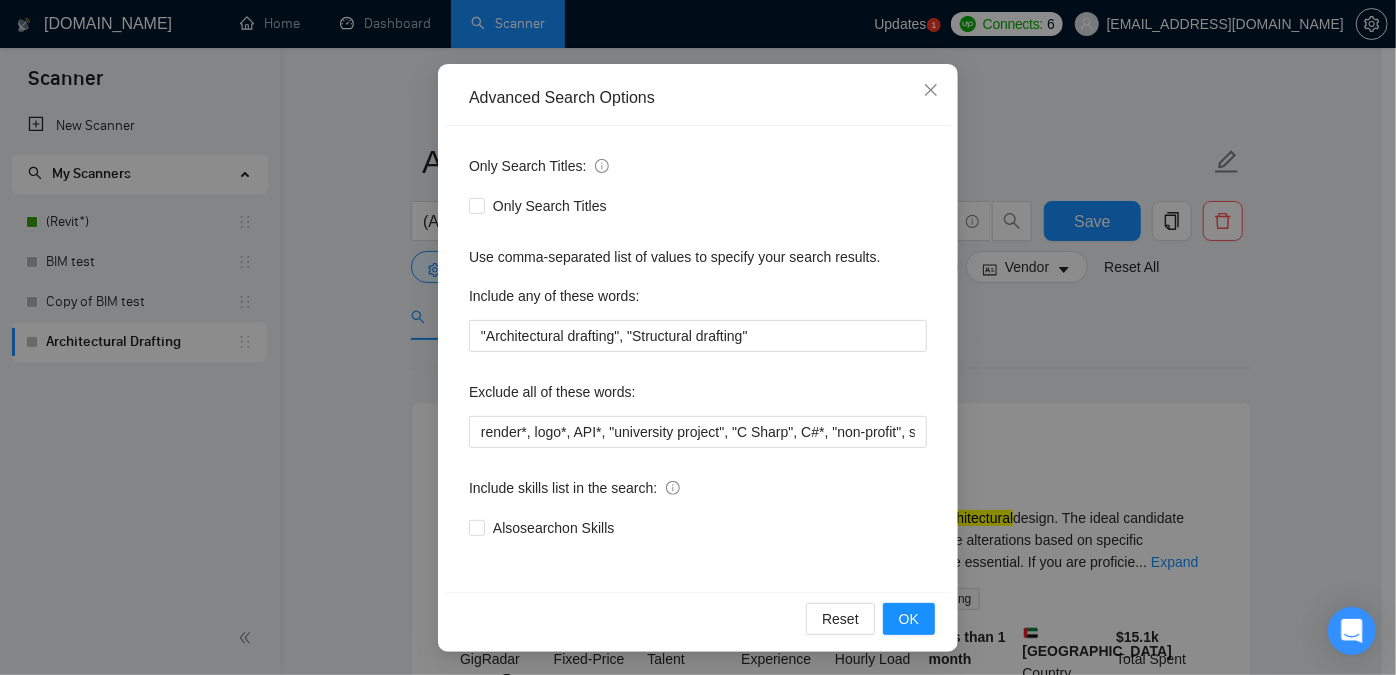 click on "Advanced Search Options Only Search Titles:   Only Search Titles Use comma-separated list of values to specify your search results. Include any of these words: "Architectural drafting", "Structural drafting" Exclude all of these words: render*, logo*, API*, "university project", "C Sharp", C#*, "non-profit", sales*, "copywriter", "trading", "coding", "revitalization", "revitalize", "revitalizing" , "flood", "aquatic", "aquaculture", "creative design" Include skills list in the search:   Also  search  on Skills Reset OK" at bounding box center (698, 337) 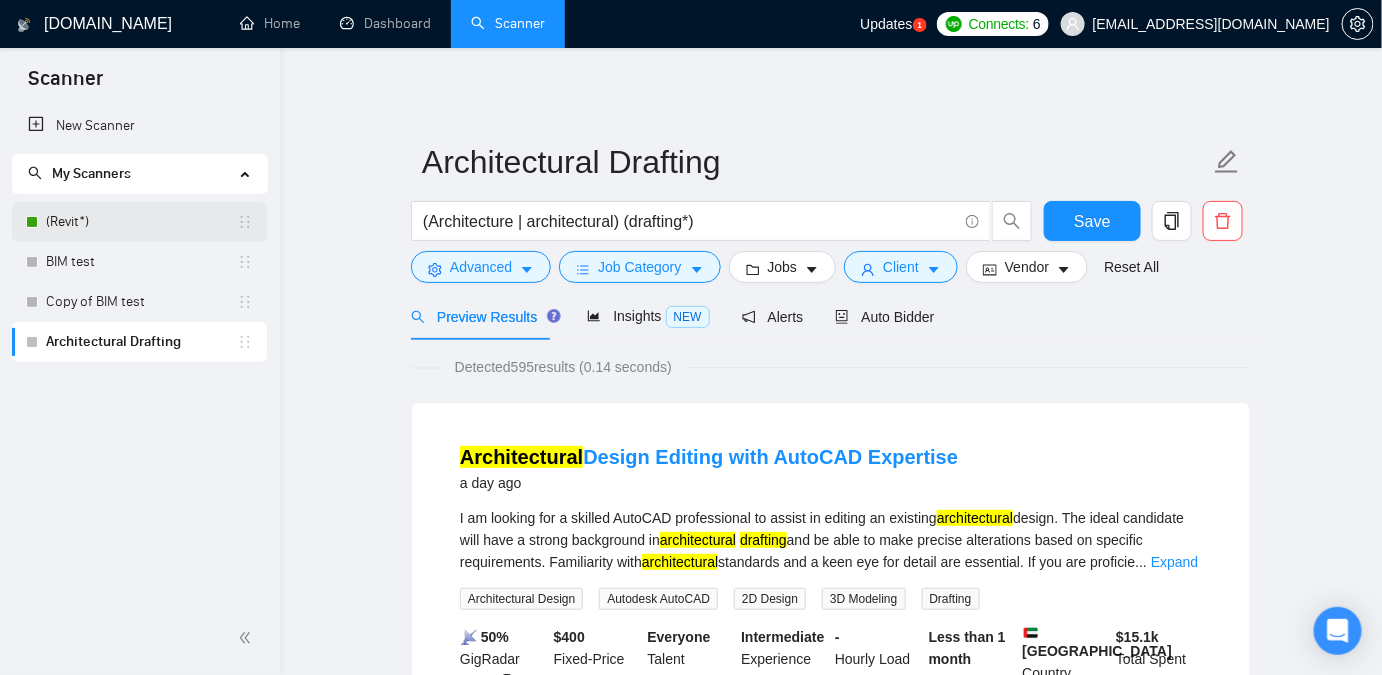 click on "(Revit*)" at bounding box center [141, 222] 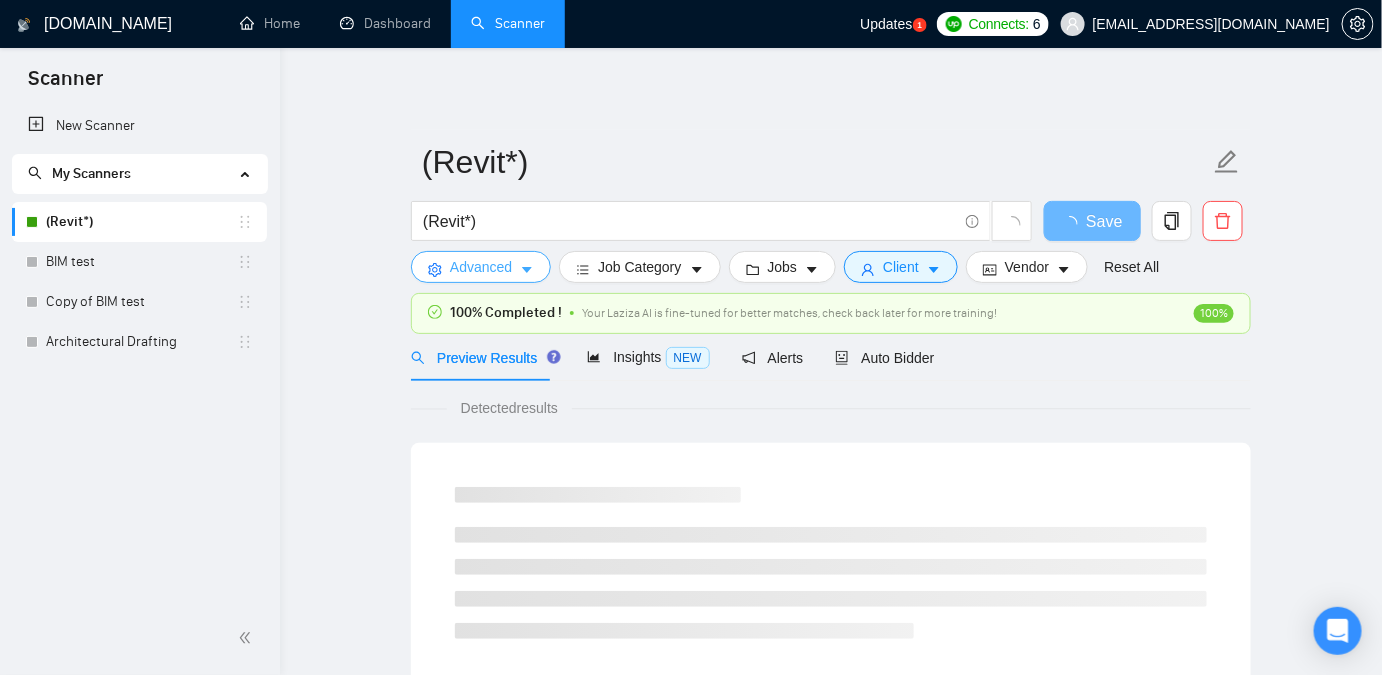 click on "Advanced" at bounding box center (481, 267) 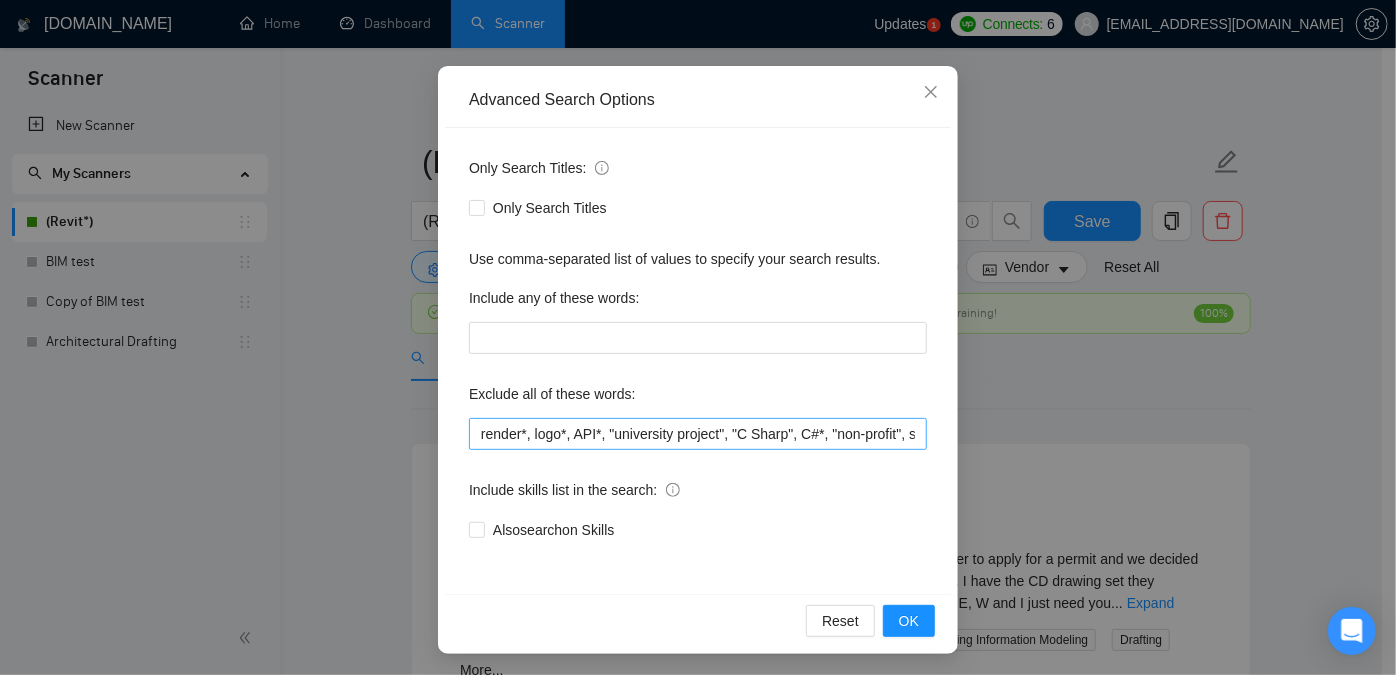 scroll, scrollTop: 156, scrollLeft: 0, axis: vertical 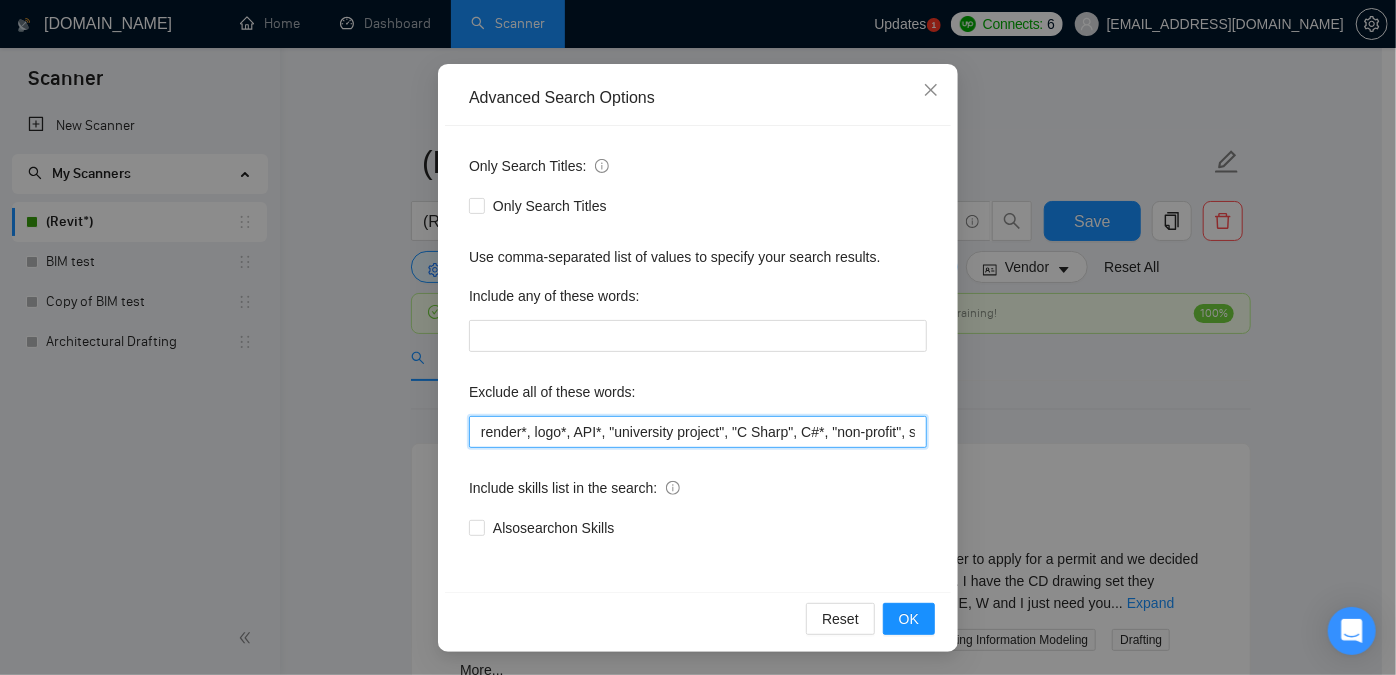 click on "render*, logo*, API*, "university project", "C Sharp", C#*, "non-profit", sales*, "copywriter", "trading", "coding", "revitalization", "revitalize", "revitalizing" , "flood", "aquatic", "aquaculture"" at bounding box center [698, 432] 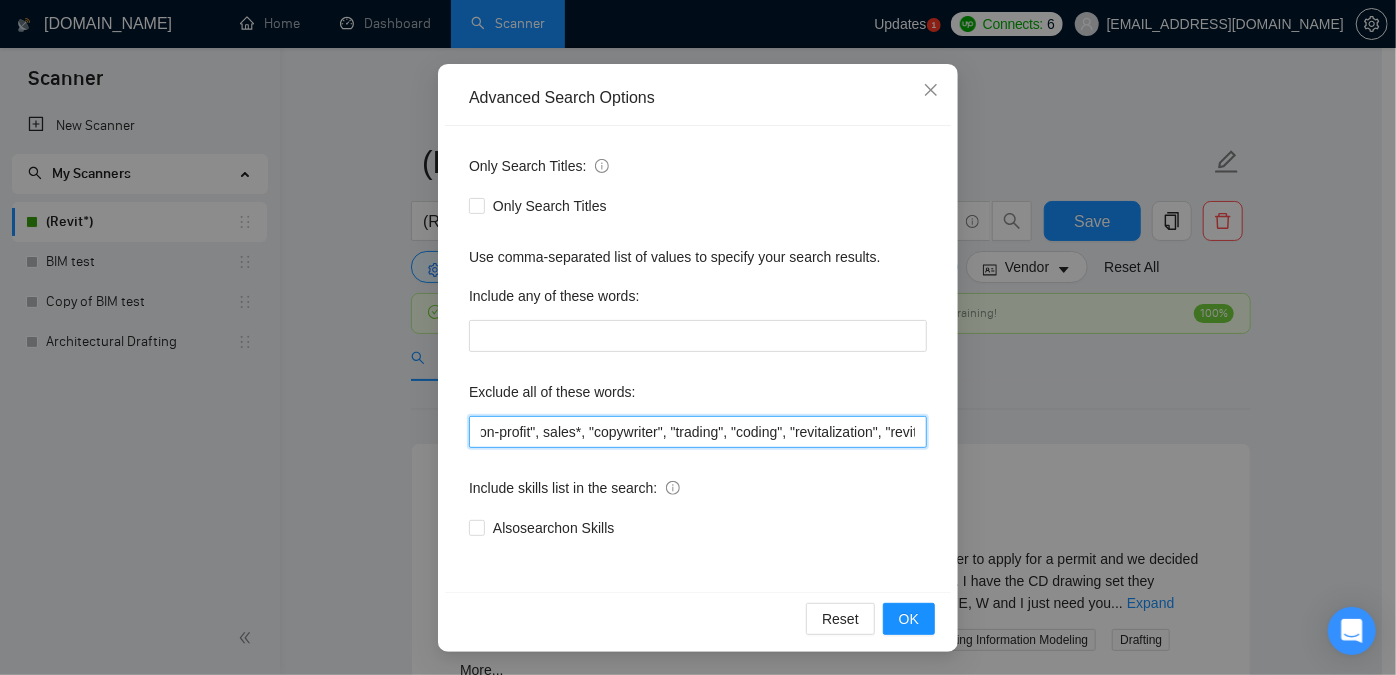 scroll, scrollTop: 0, scrollLeft: 381, axis: horizontal 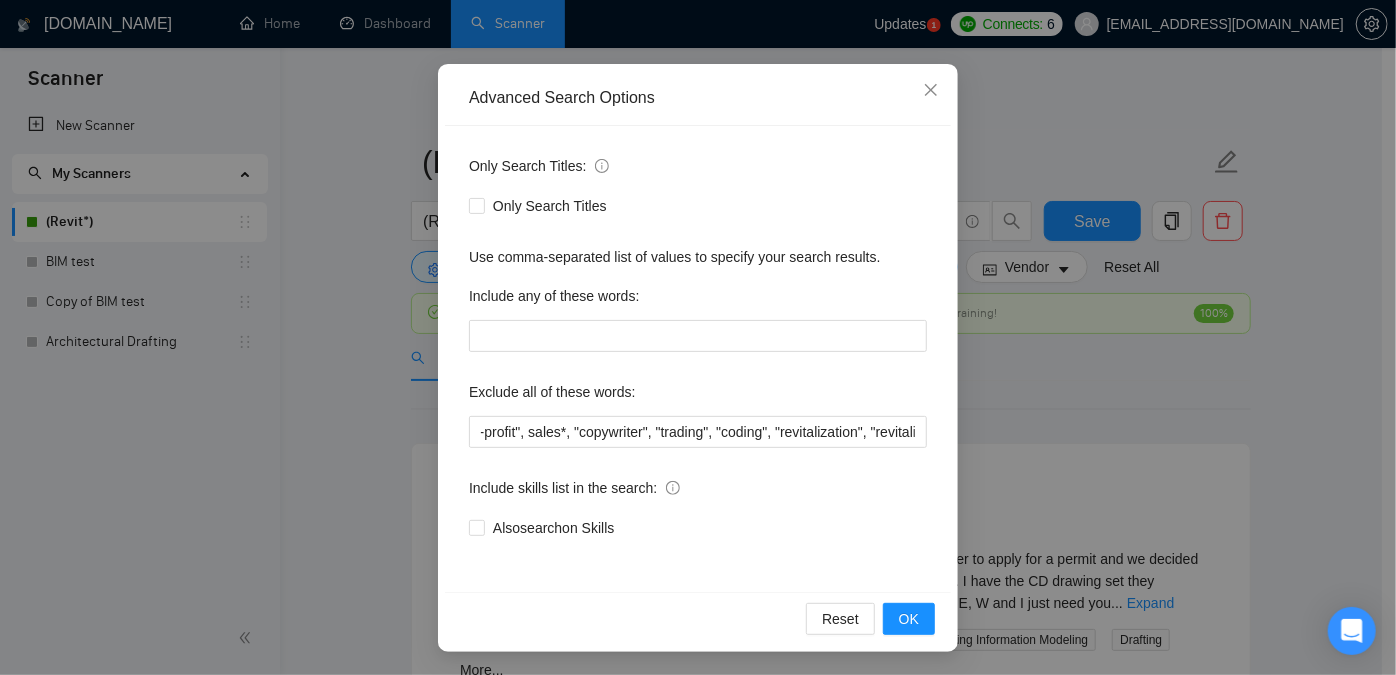 click on "Advanced Search Options Only Search Titles:   Only Search Titles Use comma-separated list of values to specify your search results. Include any of these words: Exclude all of these words: render*, logo*, API*, "university project", "C Sharp", C#*, "non-profit", sales*, "copywriter", "trading", "coding", "revitalization", "revitalize", "revitalizing" , "flood", "aquatic", "aquaculture" Include skills list in the search:   Also  search  on Skills Reset OK" at bounding box center (698, 337) 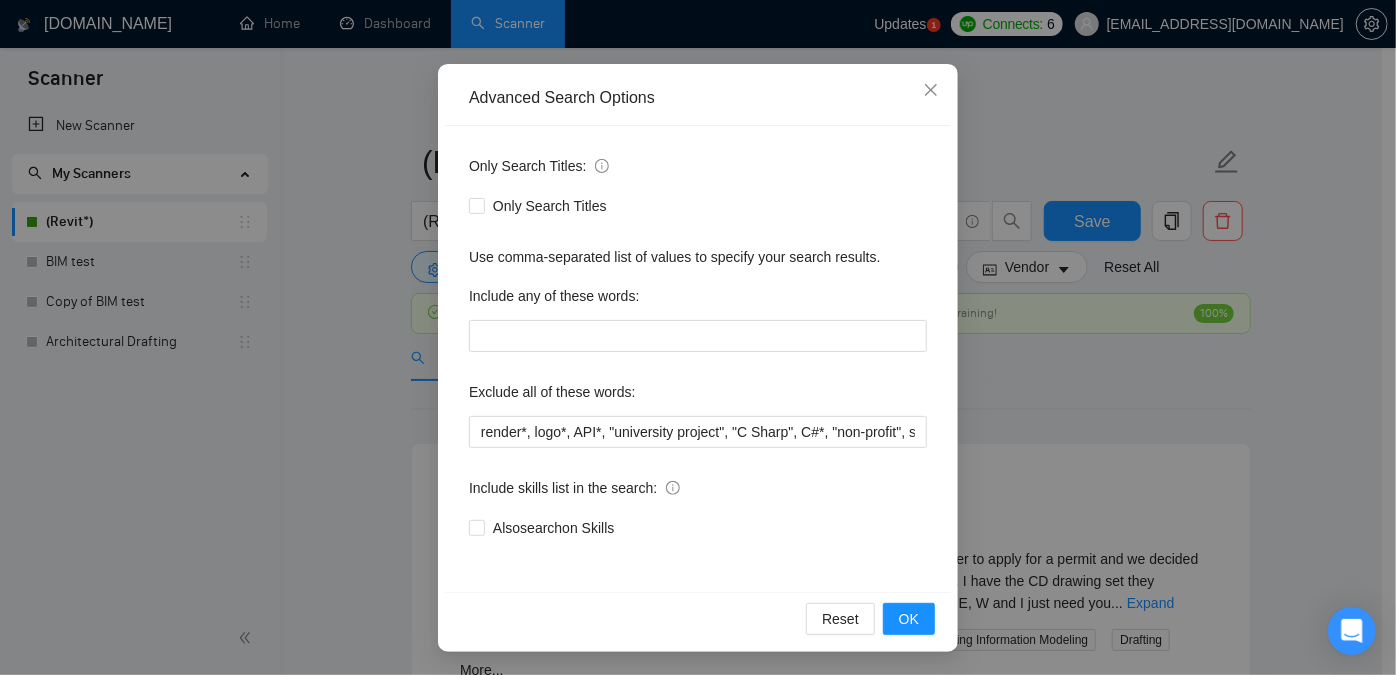 scroll, scrollTop: 56, scrollLeft: 0, axis: vertical 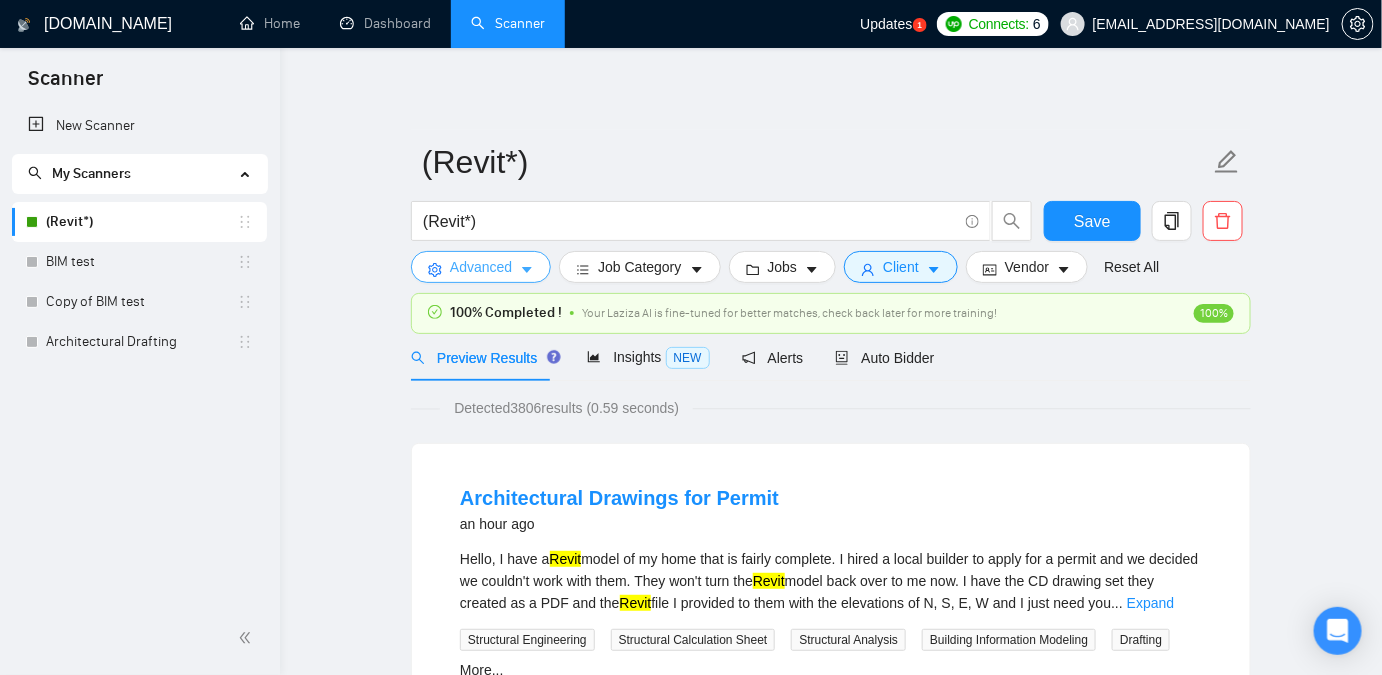 click on "Advanced" at bounding box center (481, 267) 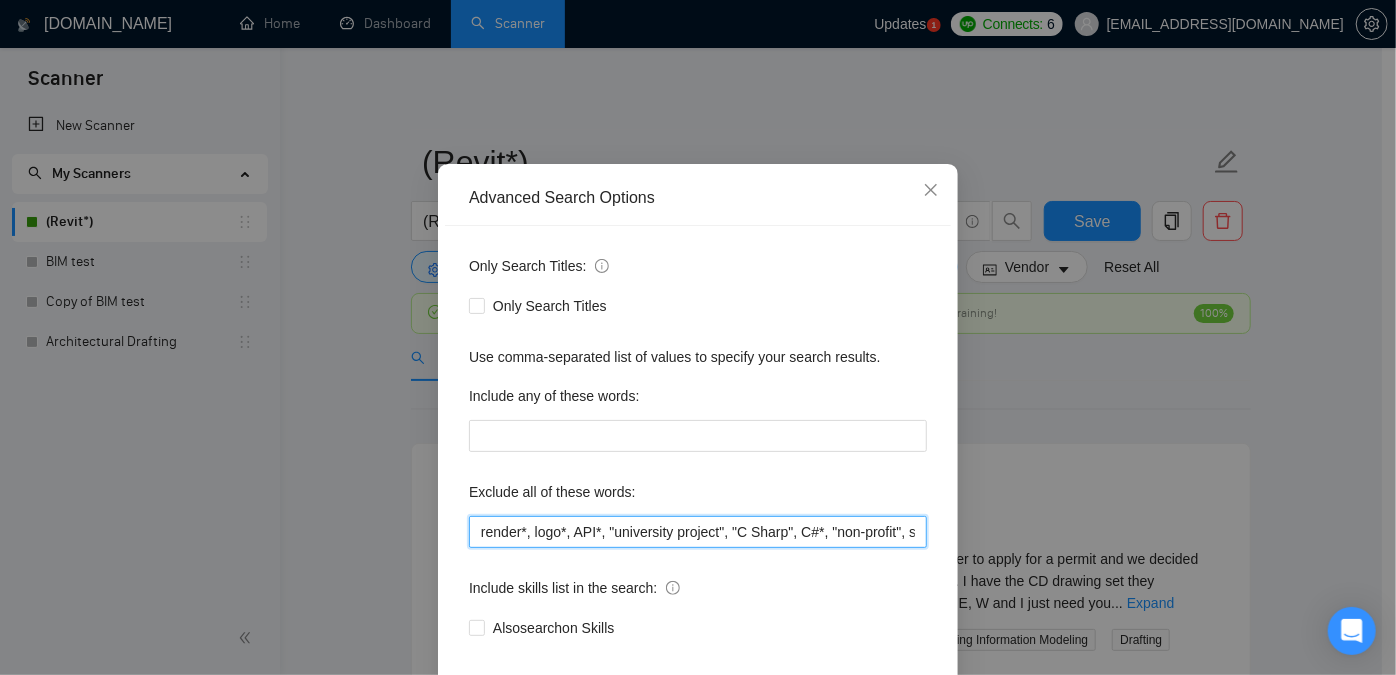 click on "render*, logo*, API*, "university project", "C Sharp", C#*, "non-profit", sales*, "copywriter", "trading", "coding", "revitalization", "revitalize", "revitalizing" , "flood", "aquatic", "aquaculture"" at bounding box center (698, 532) 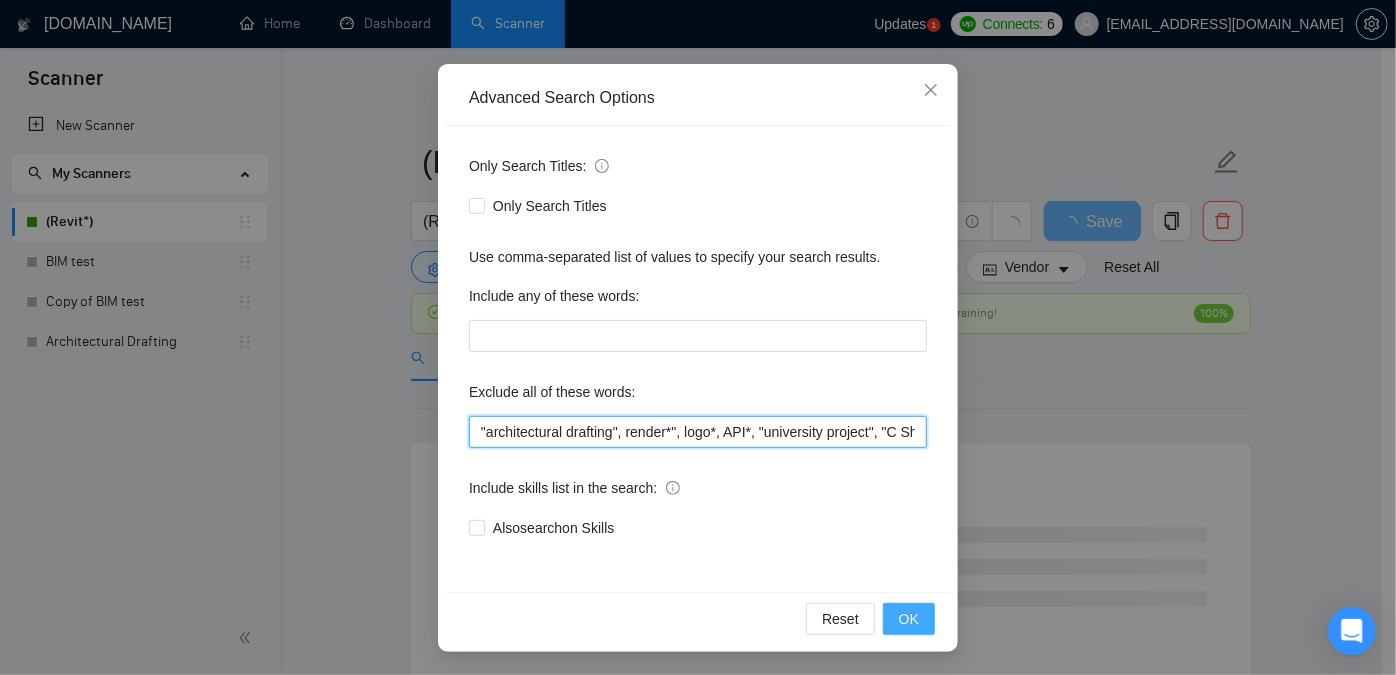 type on ""architectural drafting", render*", logo*, API*, "university project", "C Sharp", C#*, "non-profit", sales*, "copywriter", "trading", "coding", "revitalization", "revitalize", "revitalizing" , "flood", "aquatic", "aquaculture"" 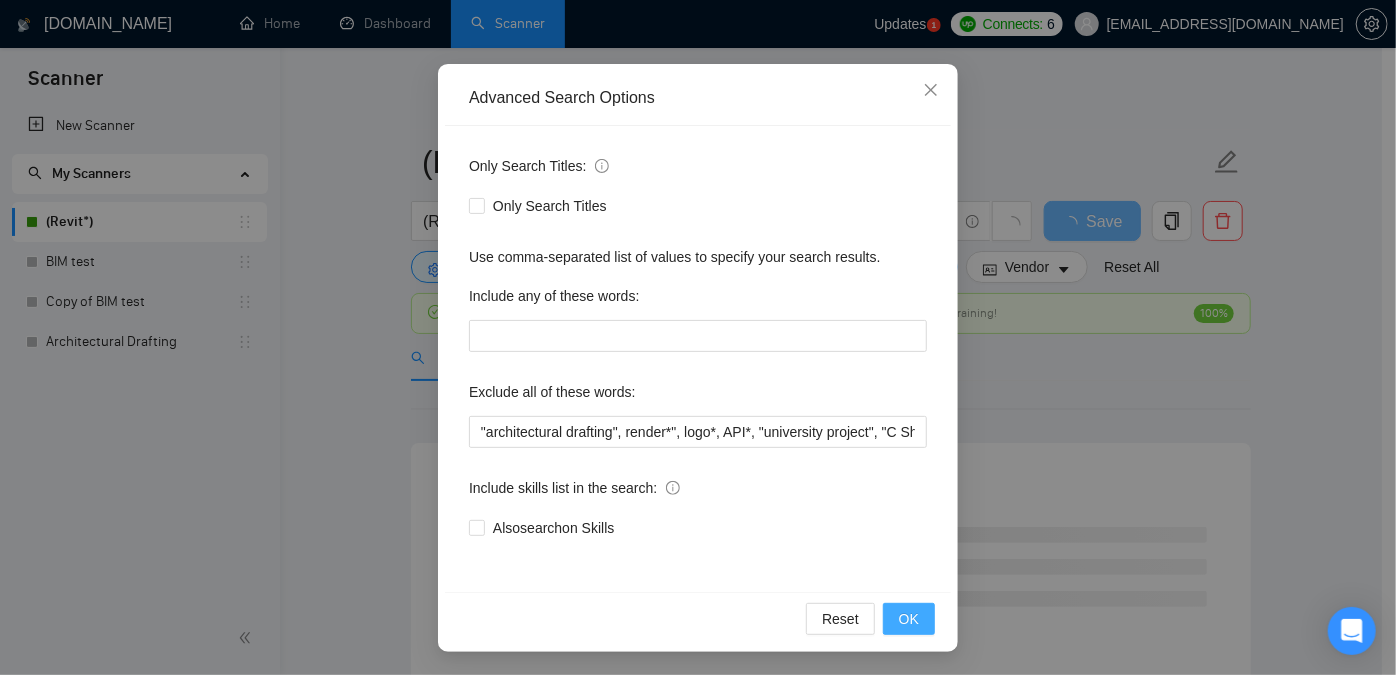 click on "OK" at bounding box center [909, 619] 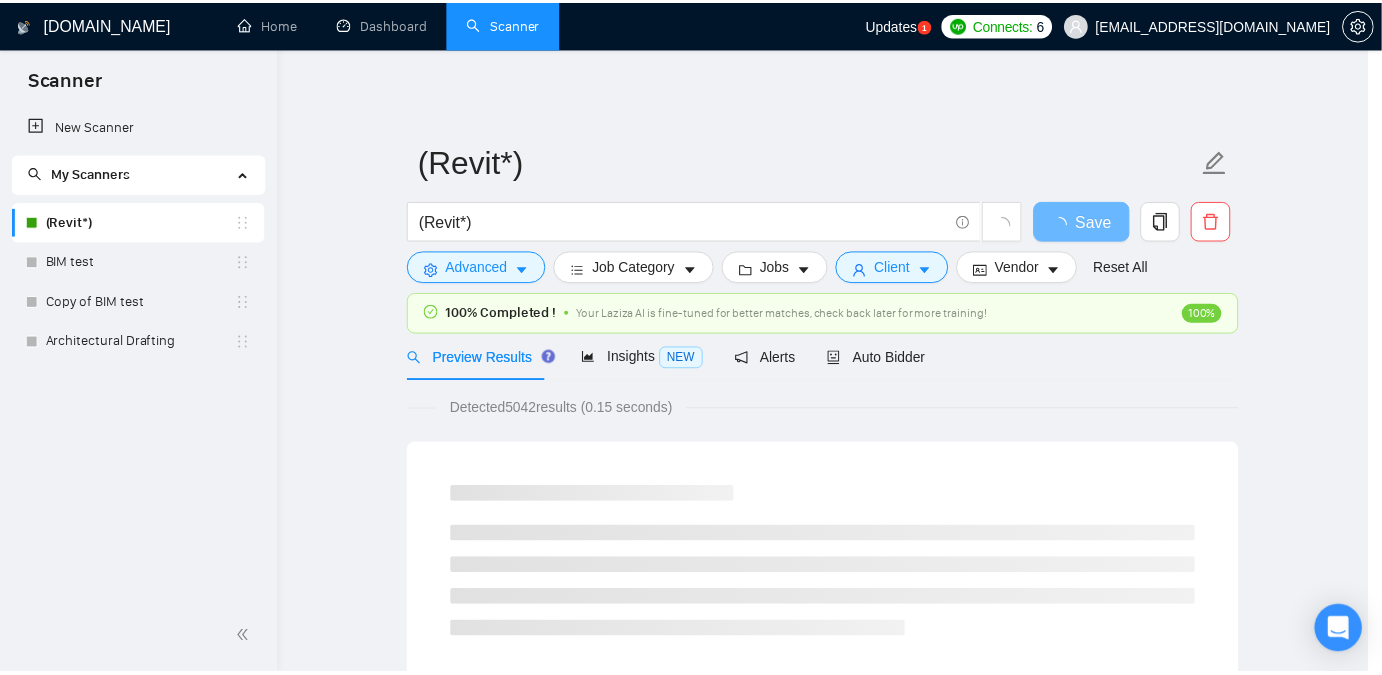 scroll, scrollTop: 56, scrollLeft: 0, axis: vertical 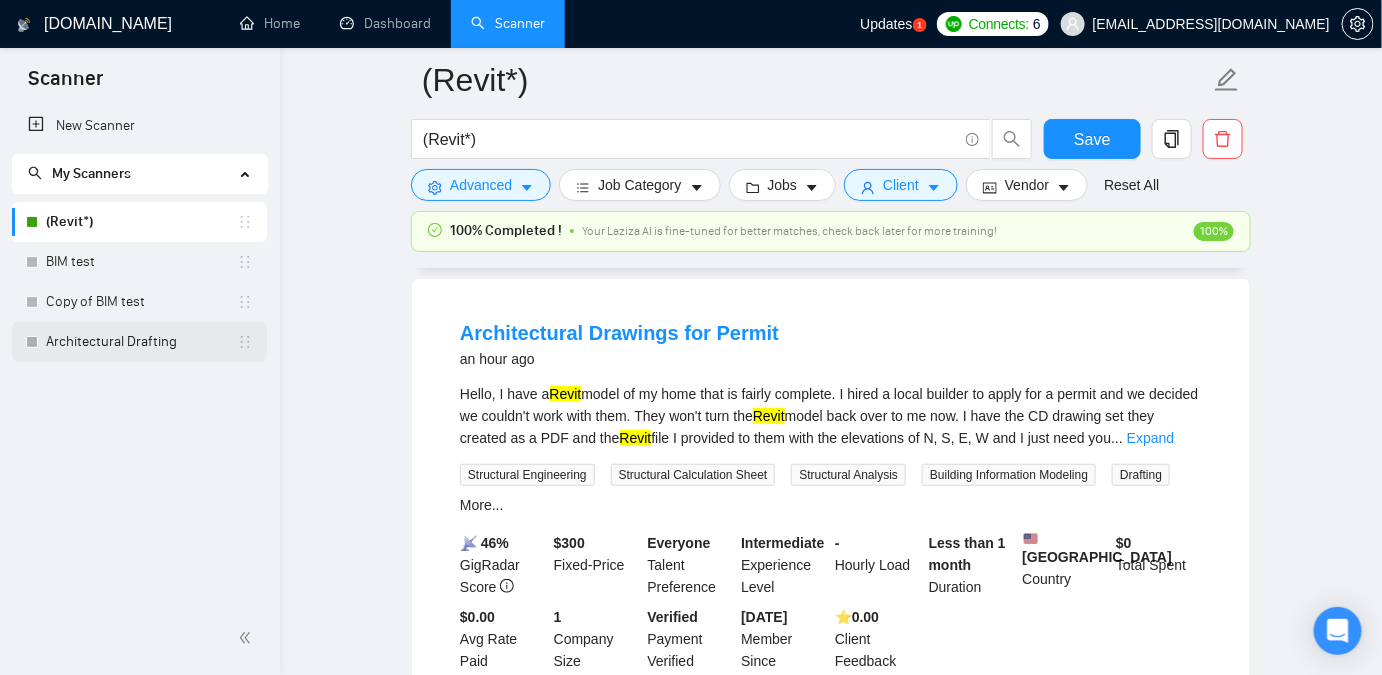 click on "Architectural Drafting" at bounding box center [141, 342] 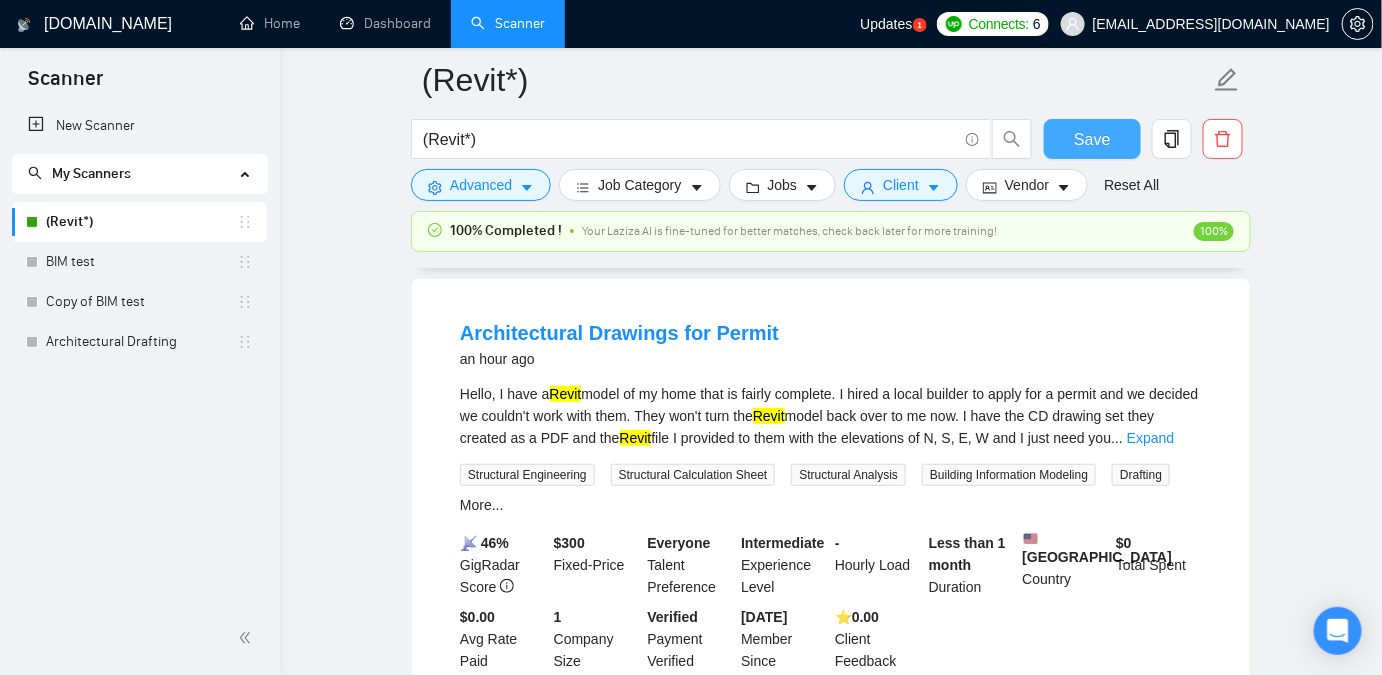 click on "Save" at bounding box center (1092, 139) 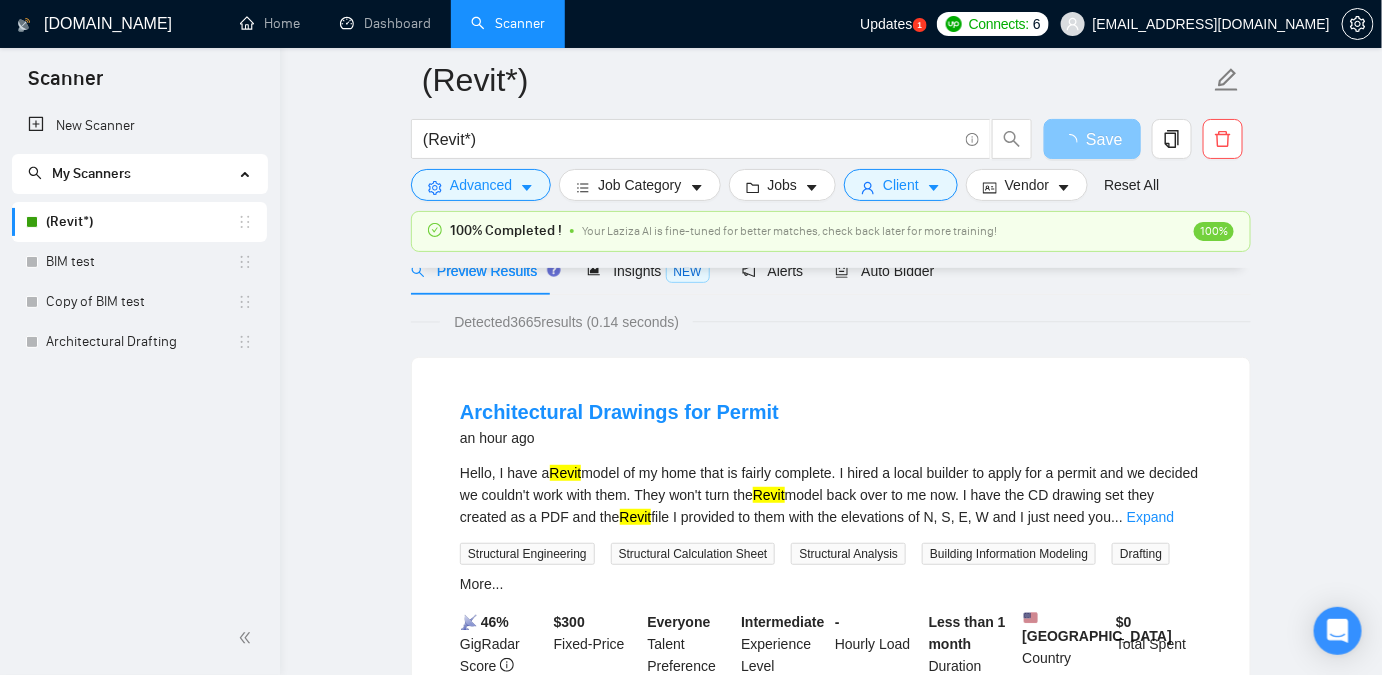 scroll, scrollTop: 0, scrollLeft: 0, axis: both 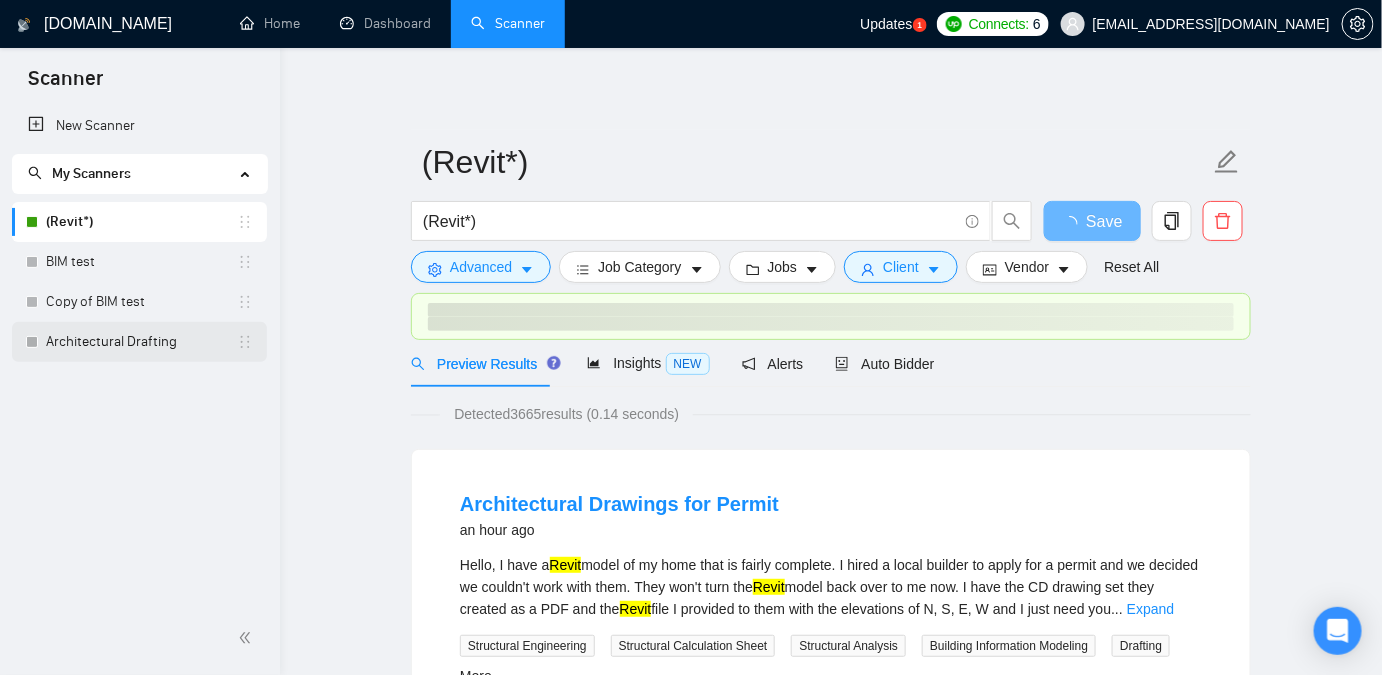 click on "Architectural Drafting" at bounding box center (141, 342) 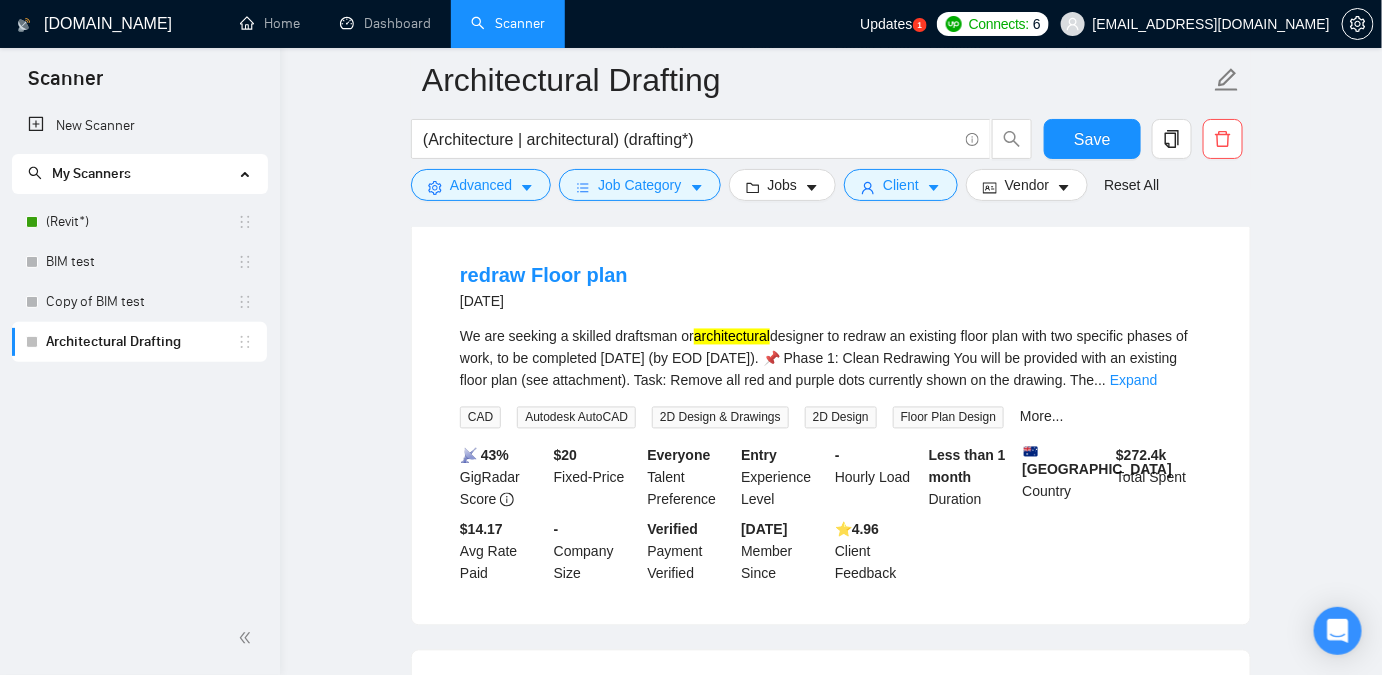 scroll, scrollTop: 1090, scrollLeft: 0, axis: vertical 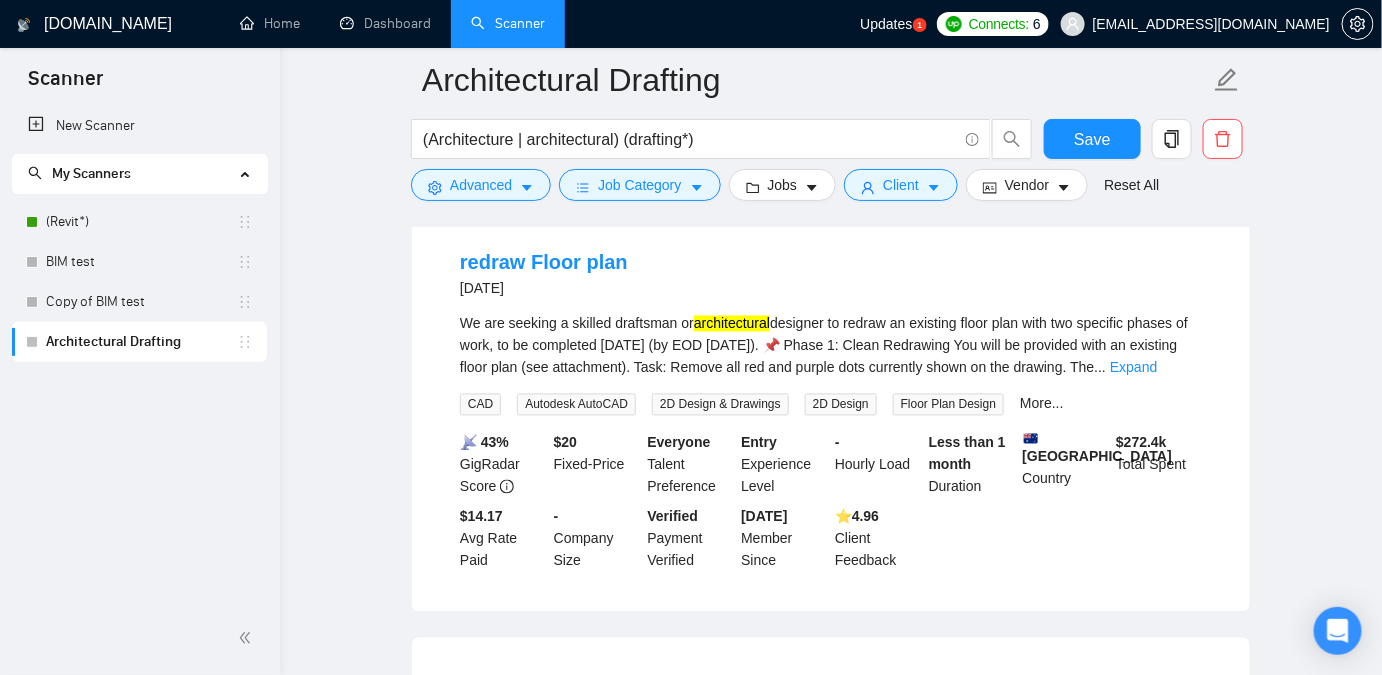 click on "We are seeking a skilled draftsman or  architectural  designer to redraw an existing floor plan with two specific phases of work, to be completed [DATE] (by EOD [DATE]).
📌 Phase 1: Clean Redrawing
You will be provided with an existing floor plan (see attachment).
Task: Remove all red and purple dots currently shown on the drawing.
The  ... Expand CAD Autodesk AutoCAD 2D Design & Drawings 2D Design Floor Plan Design More..." at bounding box center (831, 364) 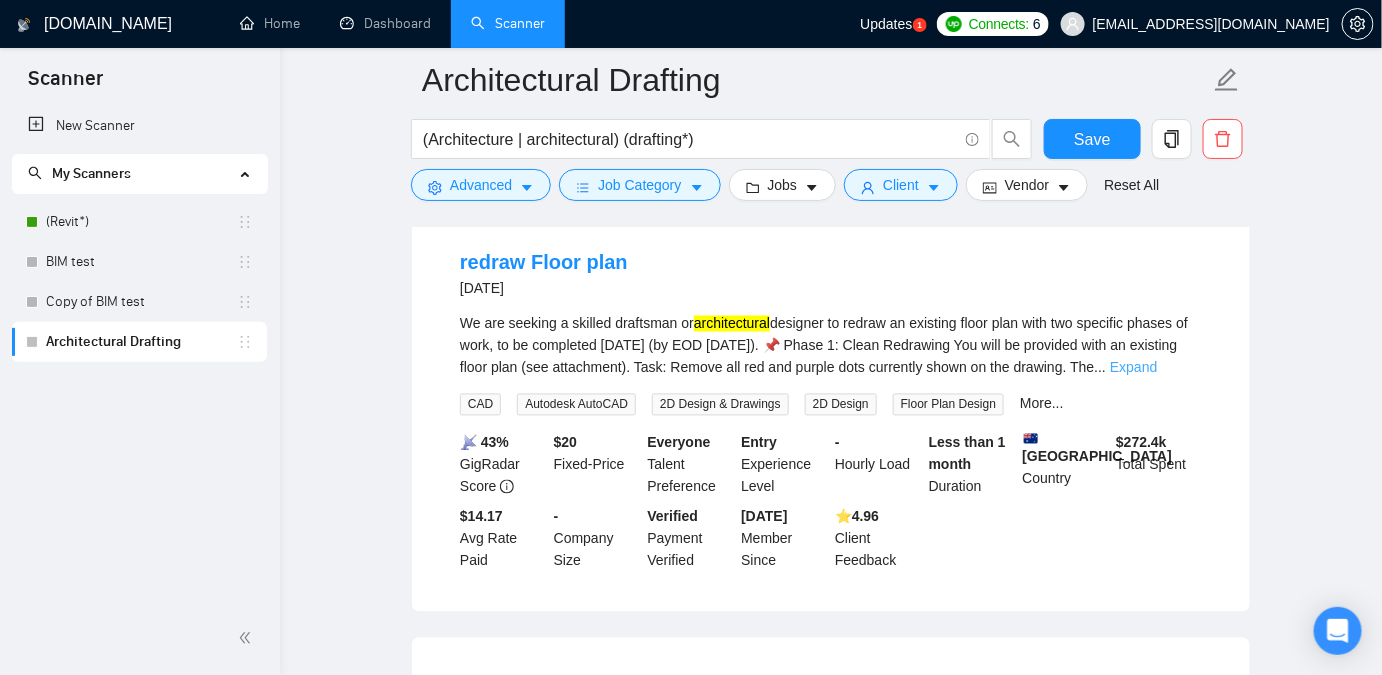 click on "Expand" at bounding box center (1133, 368) 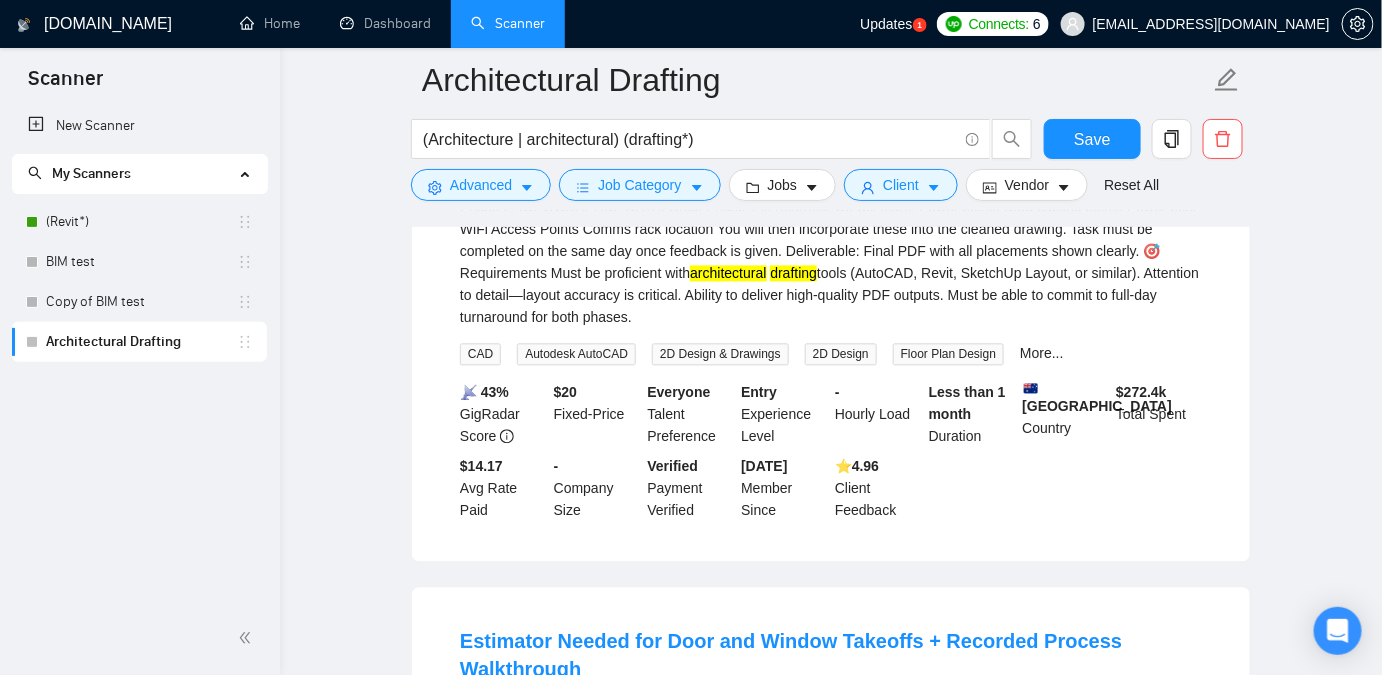 scroll, scrollTop: 1636, scrollLeft: 0, axis: vertical 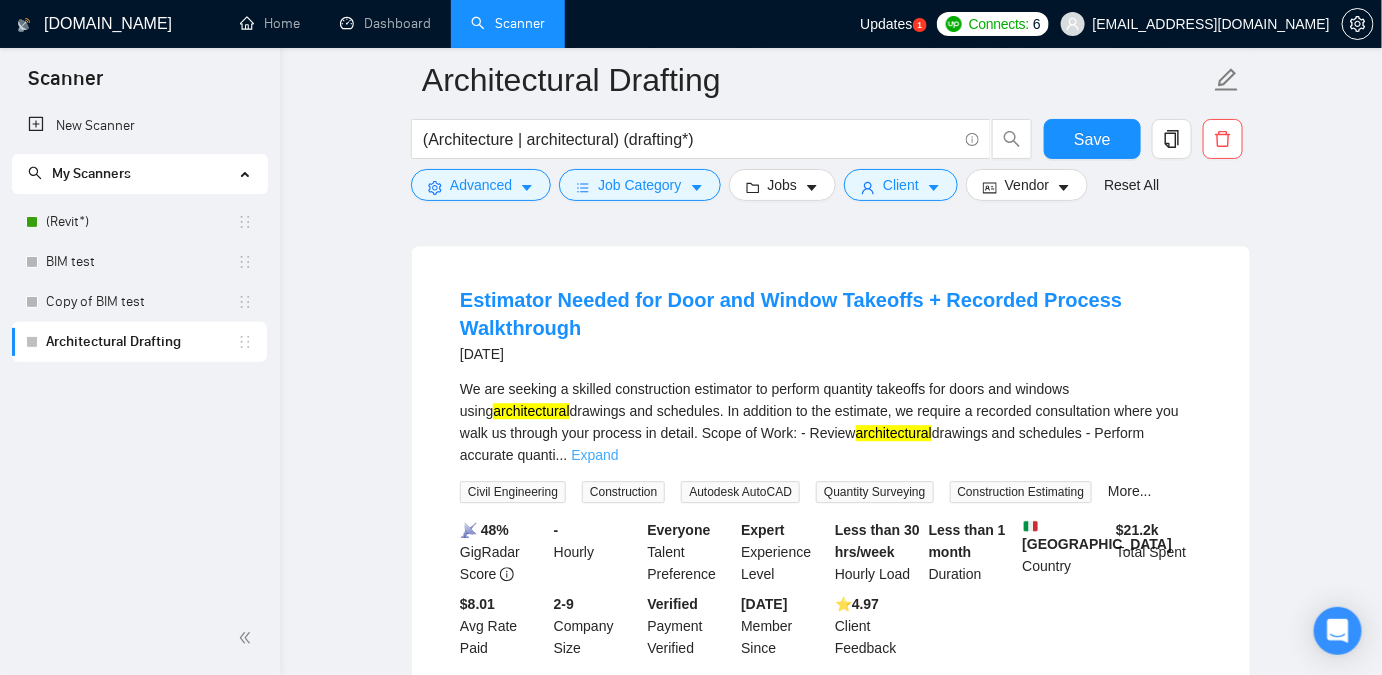 click on "Expand" at bounding box center (594, 455) 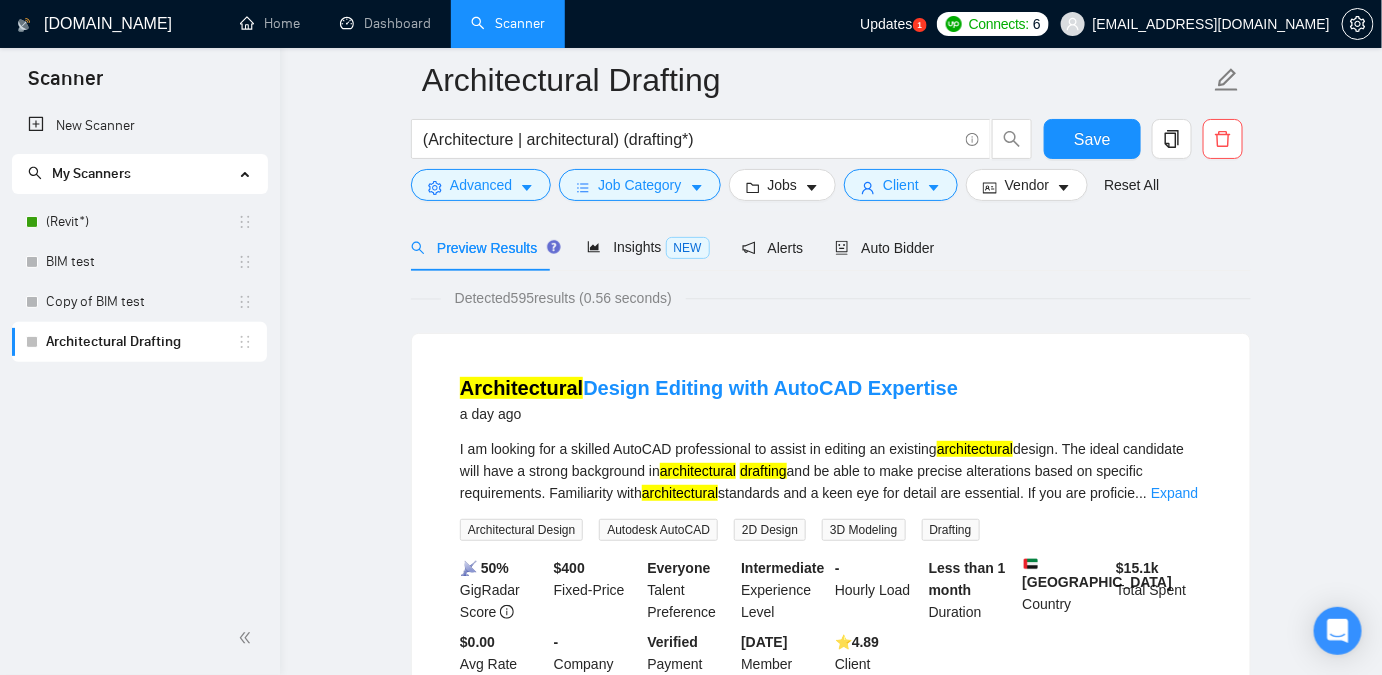 scroll, scrollTop: 0, scrollLeft: 0, axis: both 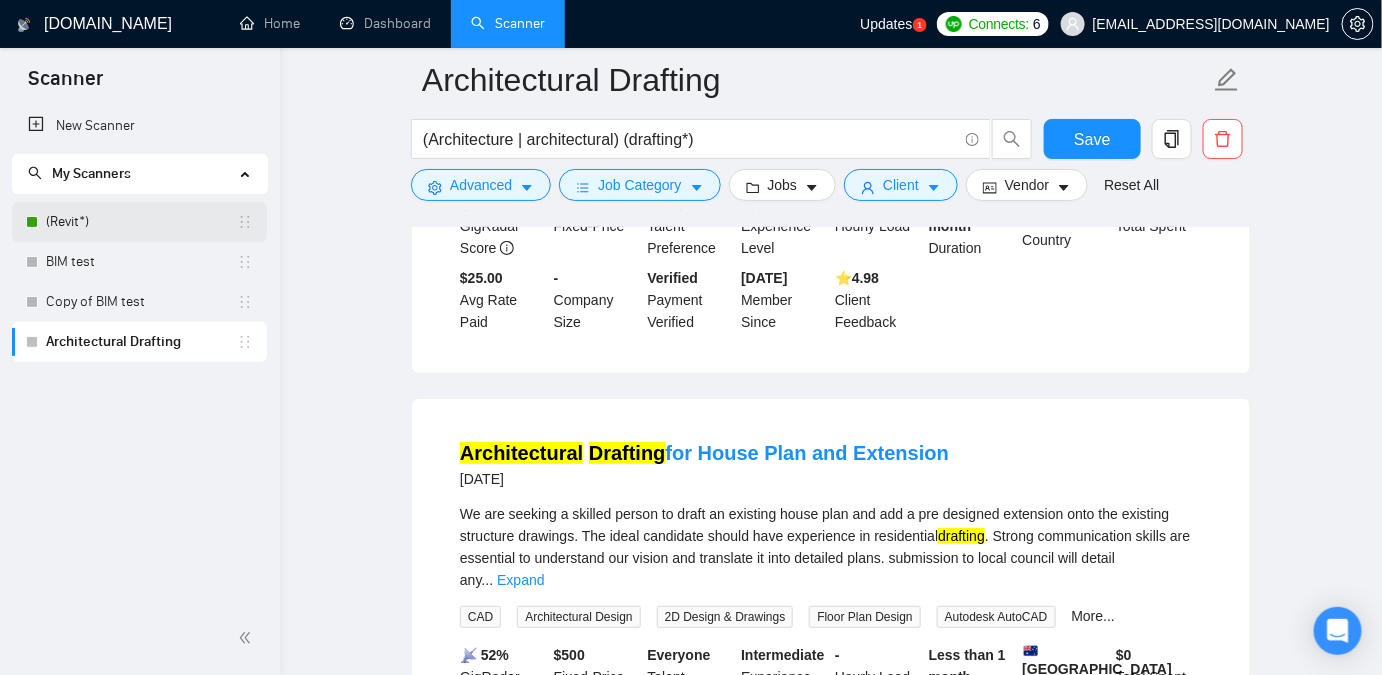 click on "(Revit*)" at bounding box center (141, 222) 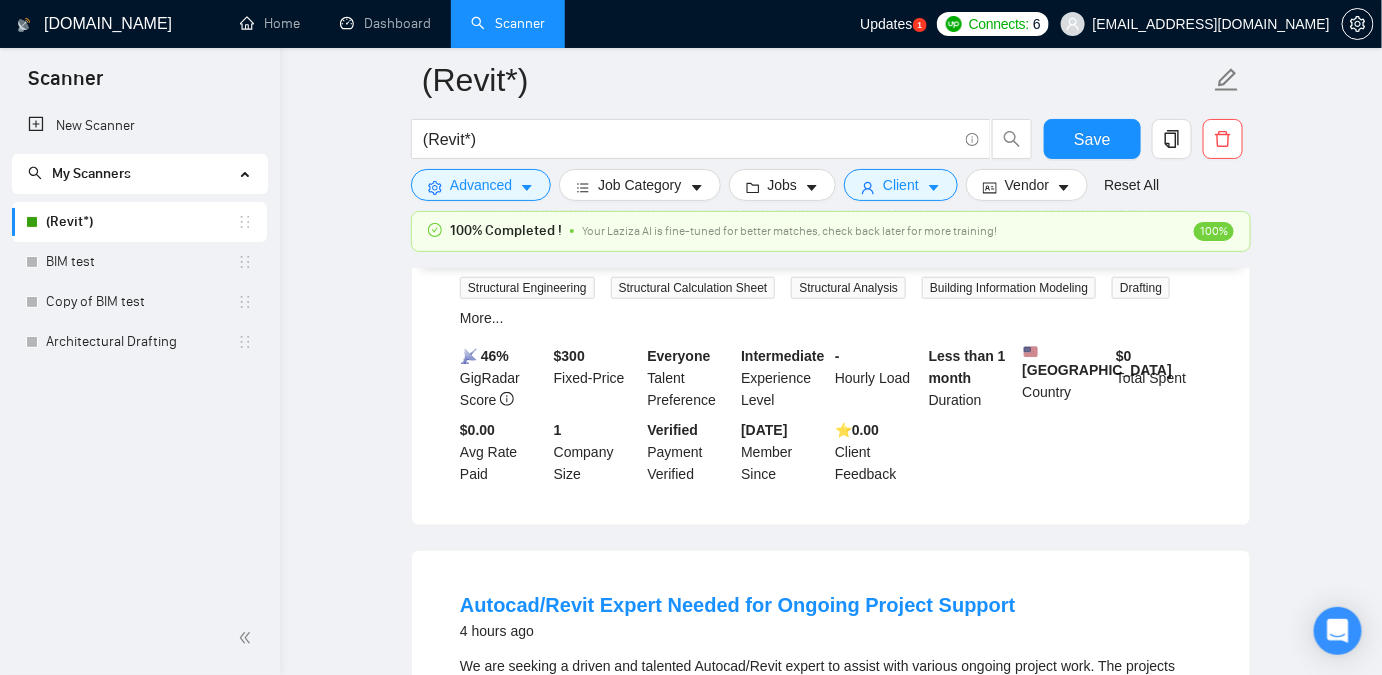 scroll, scrollTop: 418, scrollLeft: 0, axis: vertical 